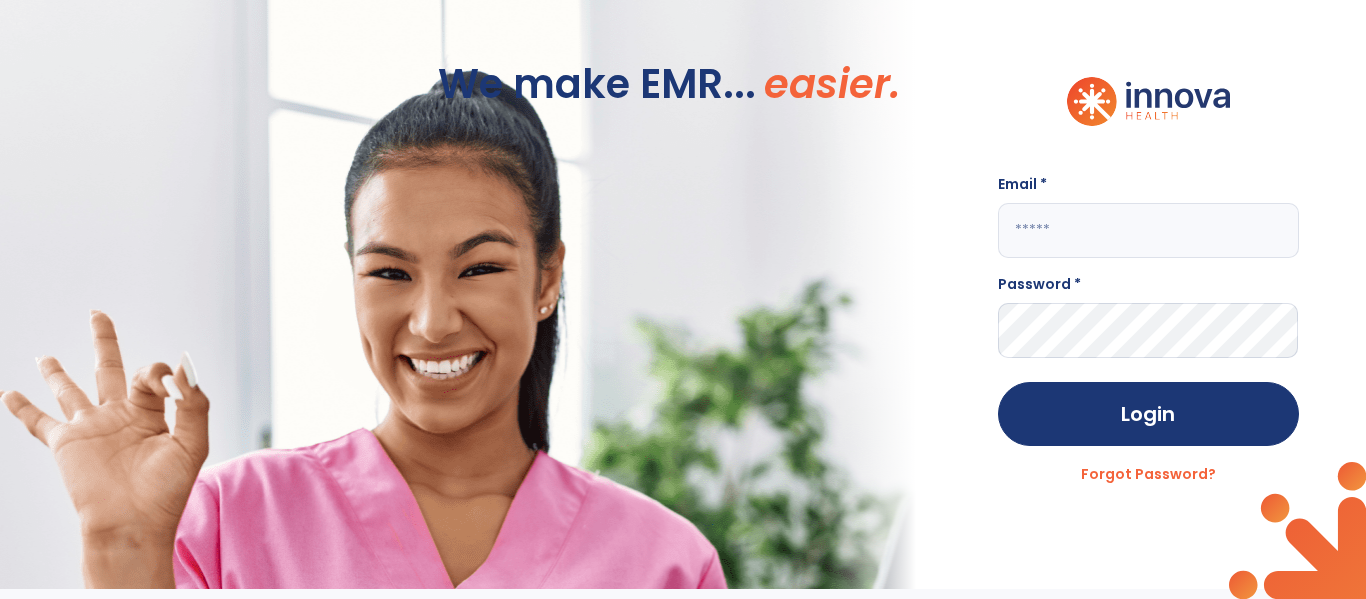 scroll, scrollTop: 0, scrollLeft: 0, axis: both 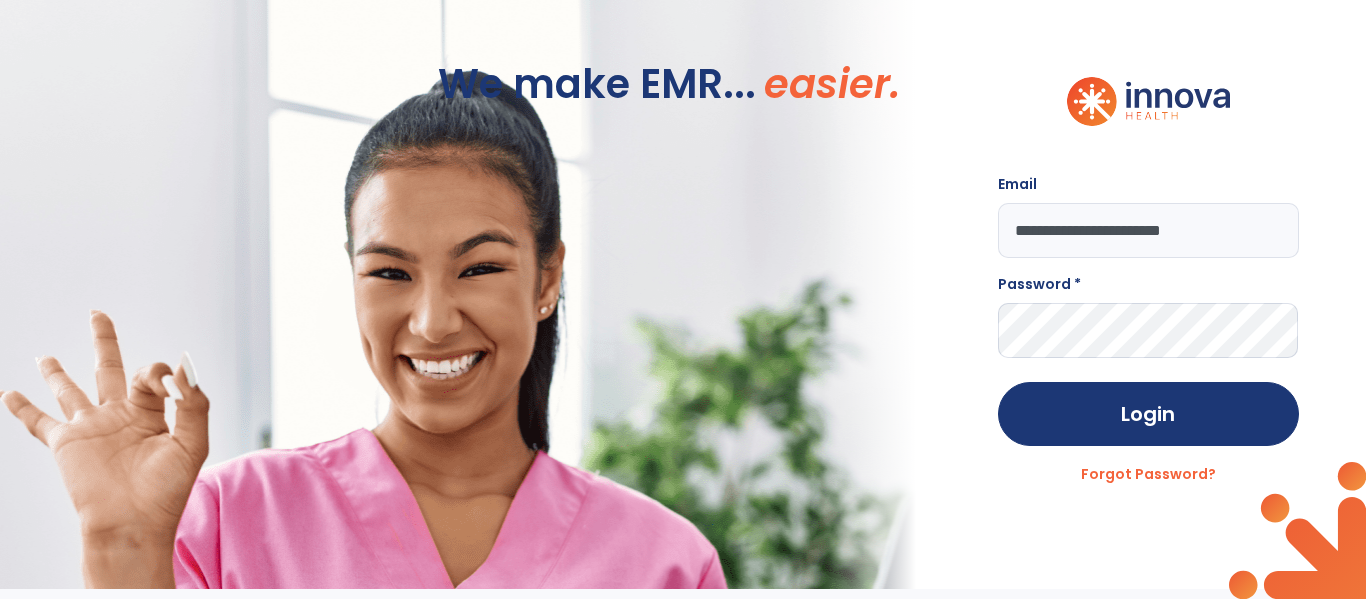 type on "**********" 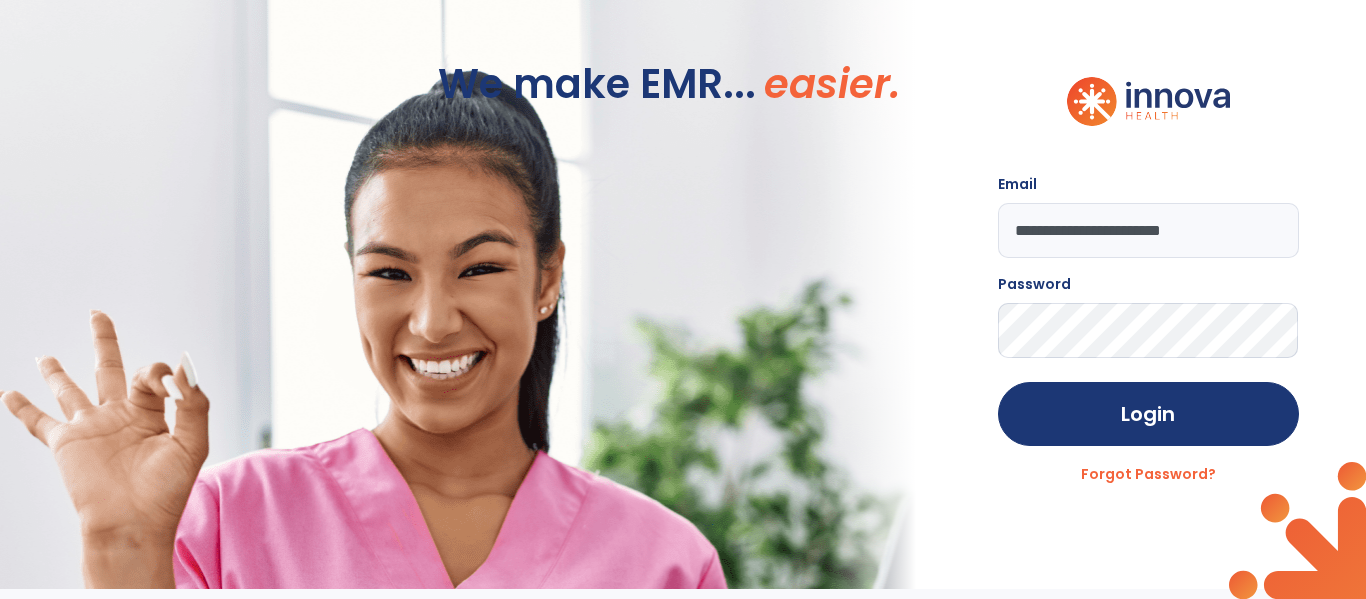 click on "Login" 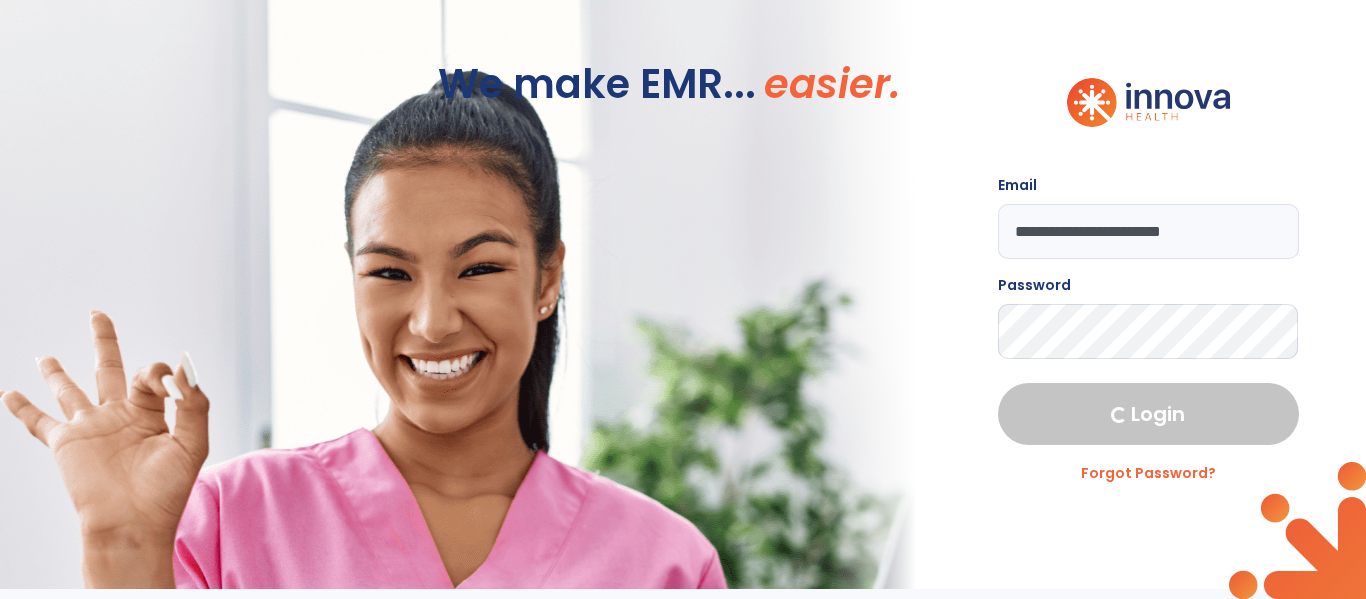 select on "****" 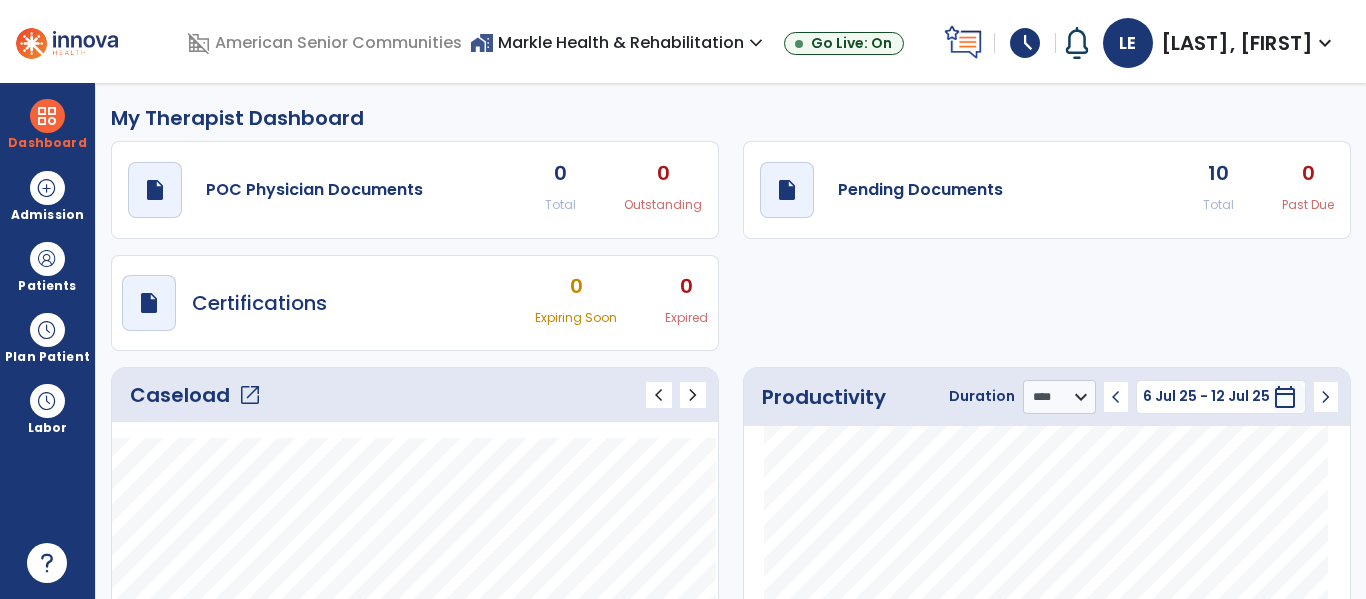 click on "open_in_new" 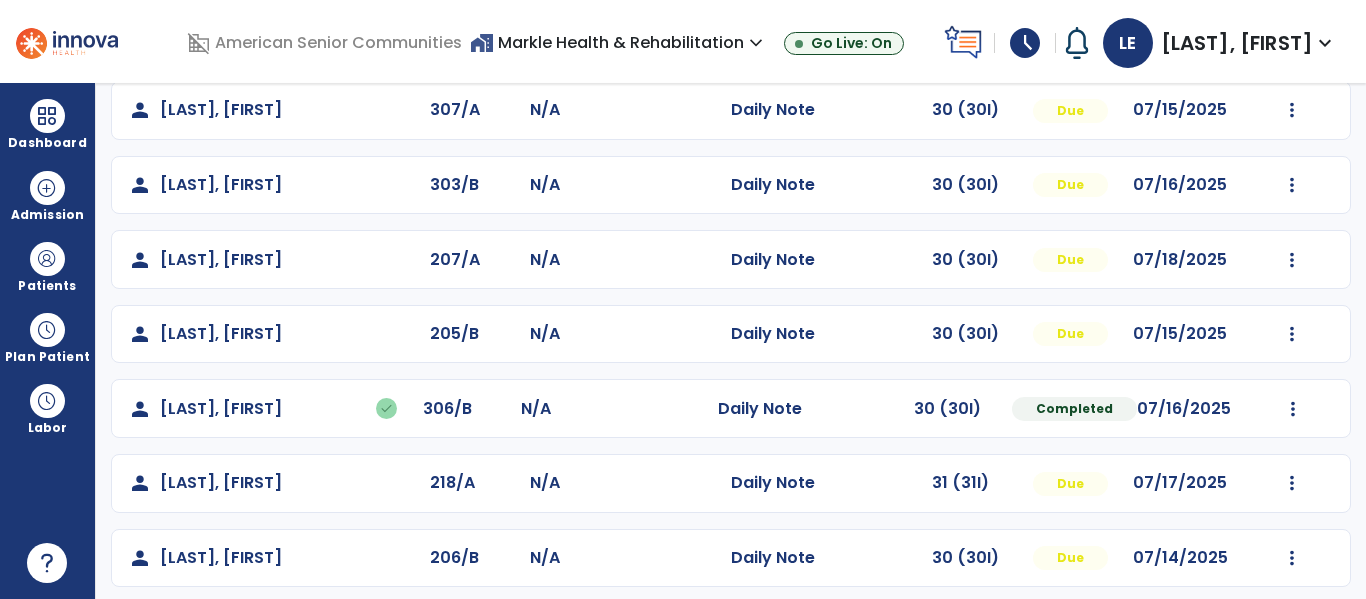 scroll, scrollTop: 626, scrollLeft: 0, axis: vertical 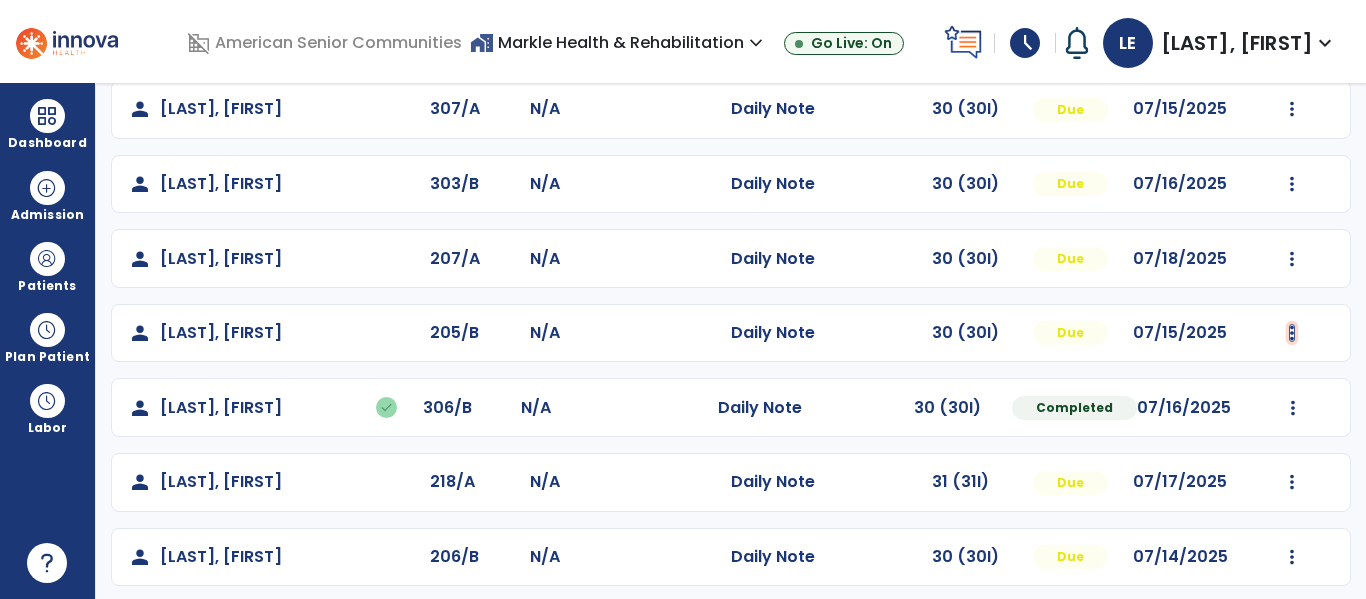 click at bounding box center [1292, -338] 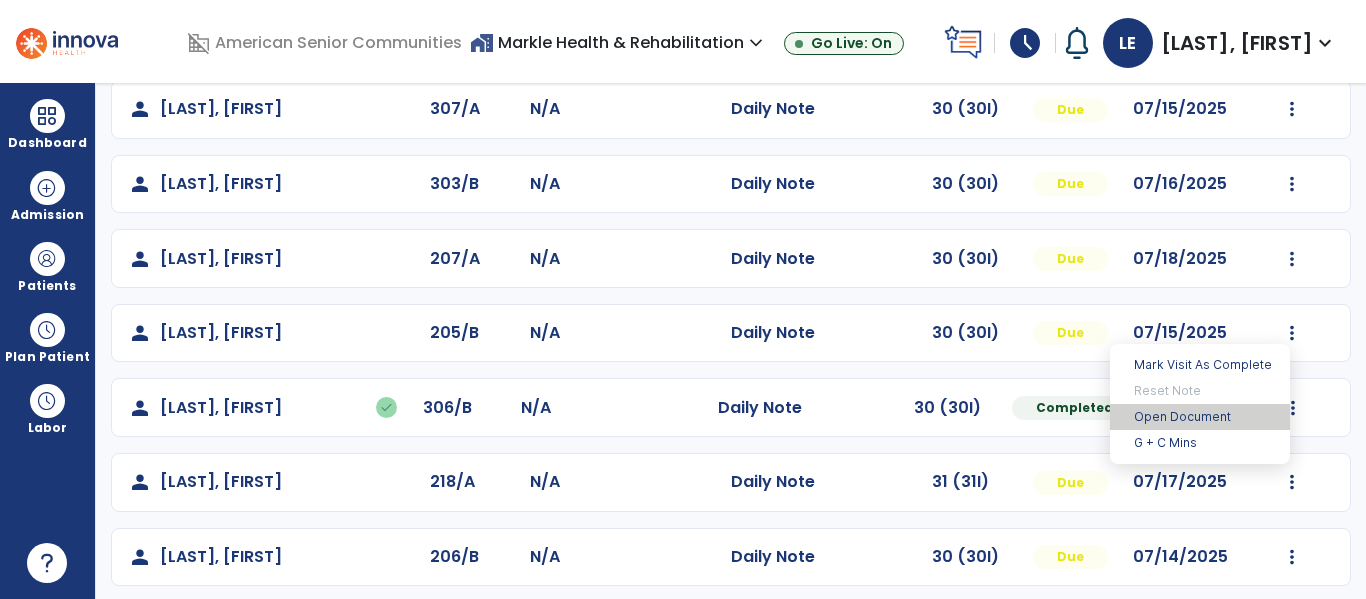 click on "Open Document" at bounding box center (1200, 417) 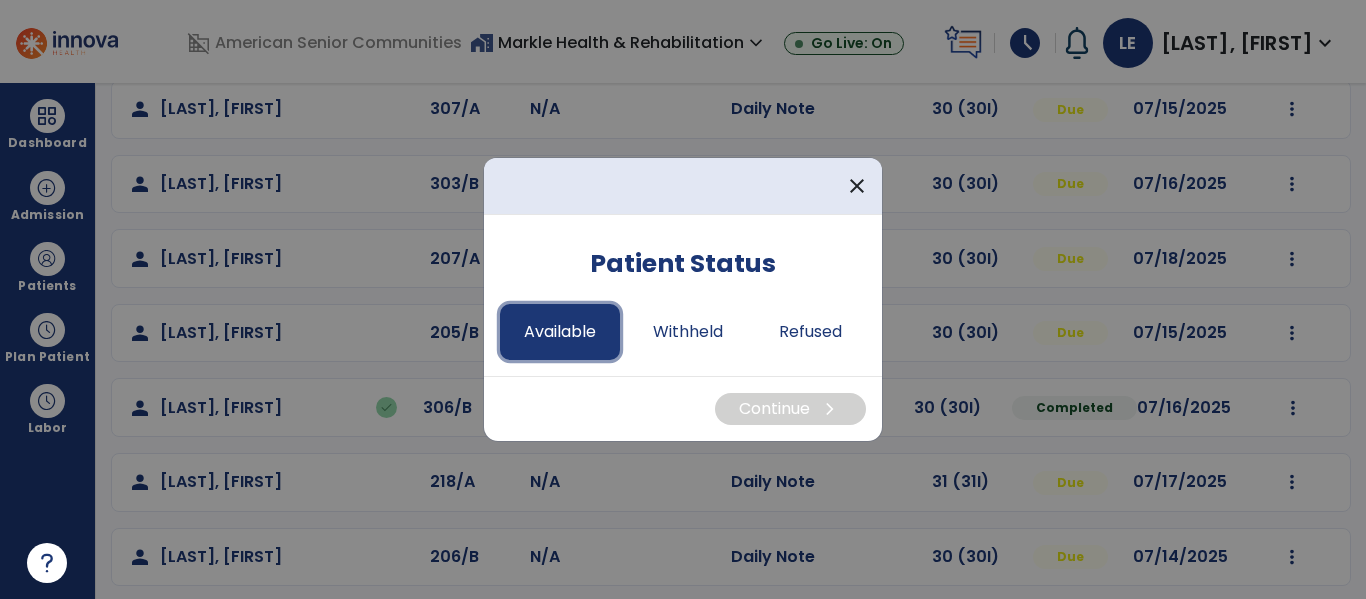 click on "Available" at bounding box center [560, 332] 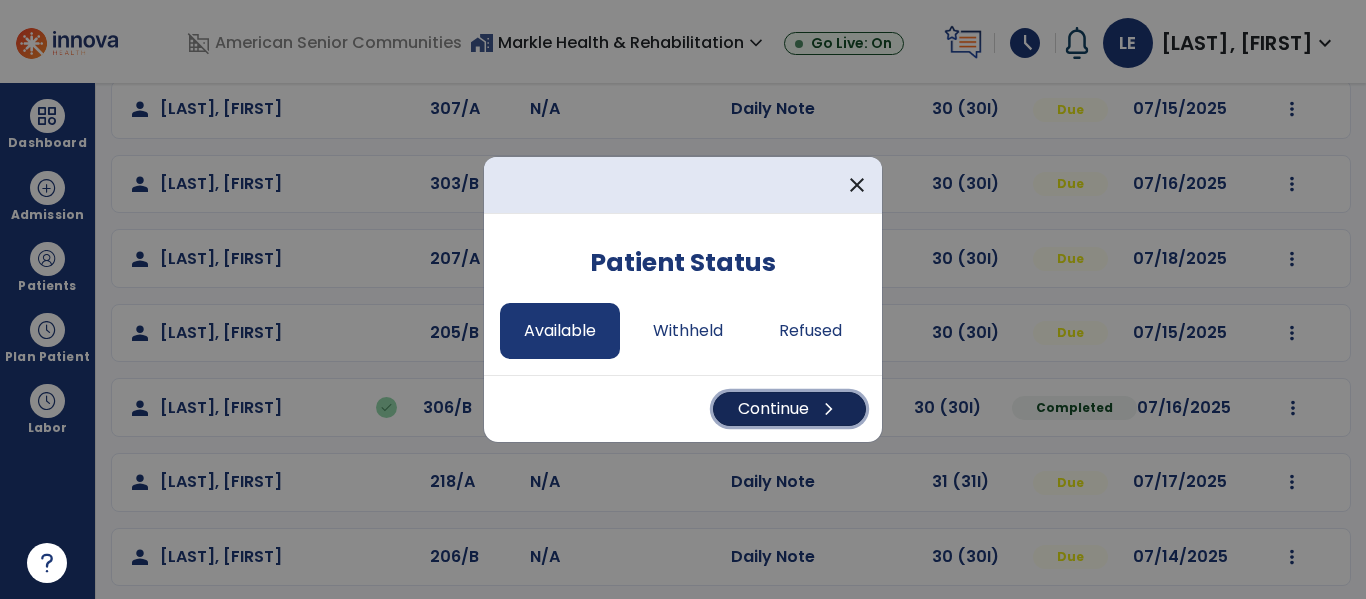 click on "Continue   chevron_right" at bounding box center [789, 409] 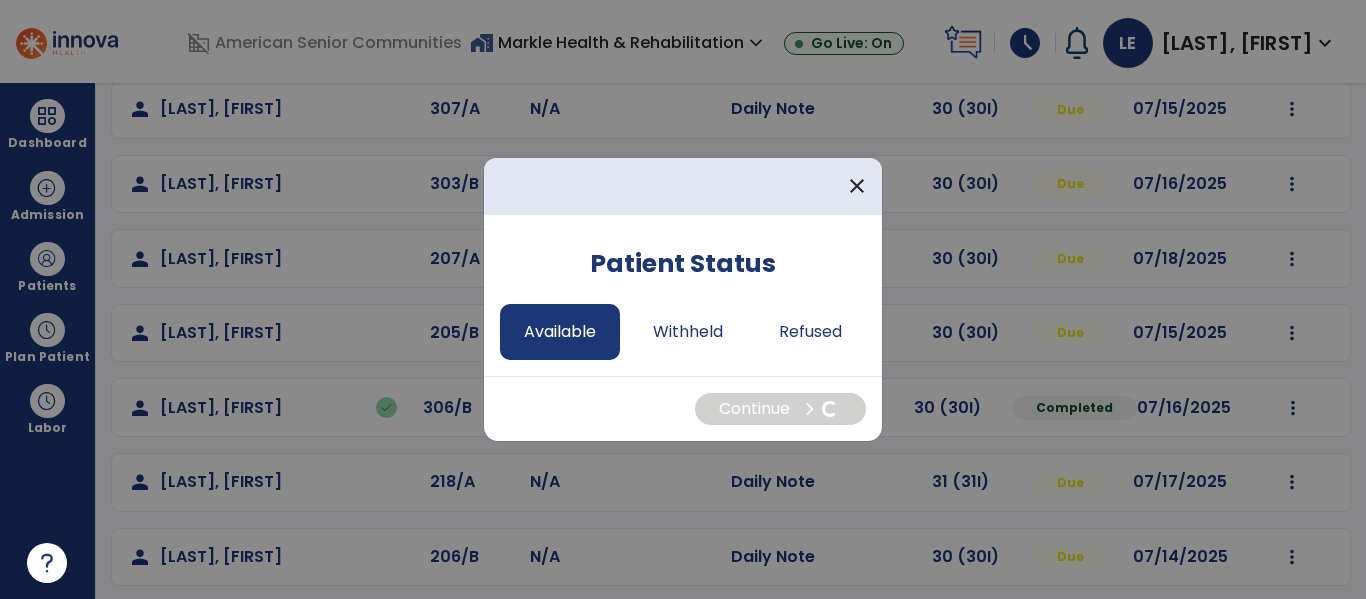 select on "*" 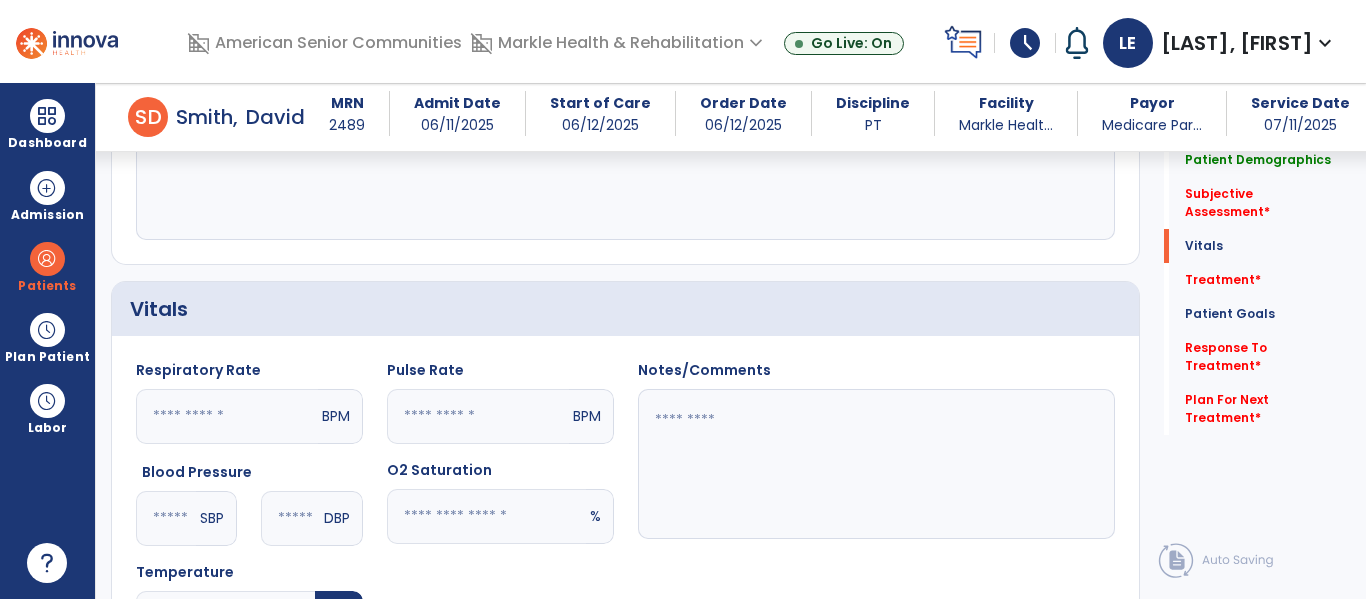 scroll, scrollTop: 621, scrollLeft: 0, axis: vertical 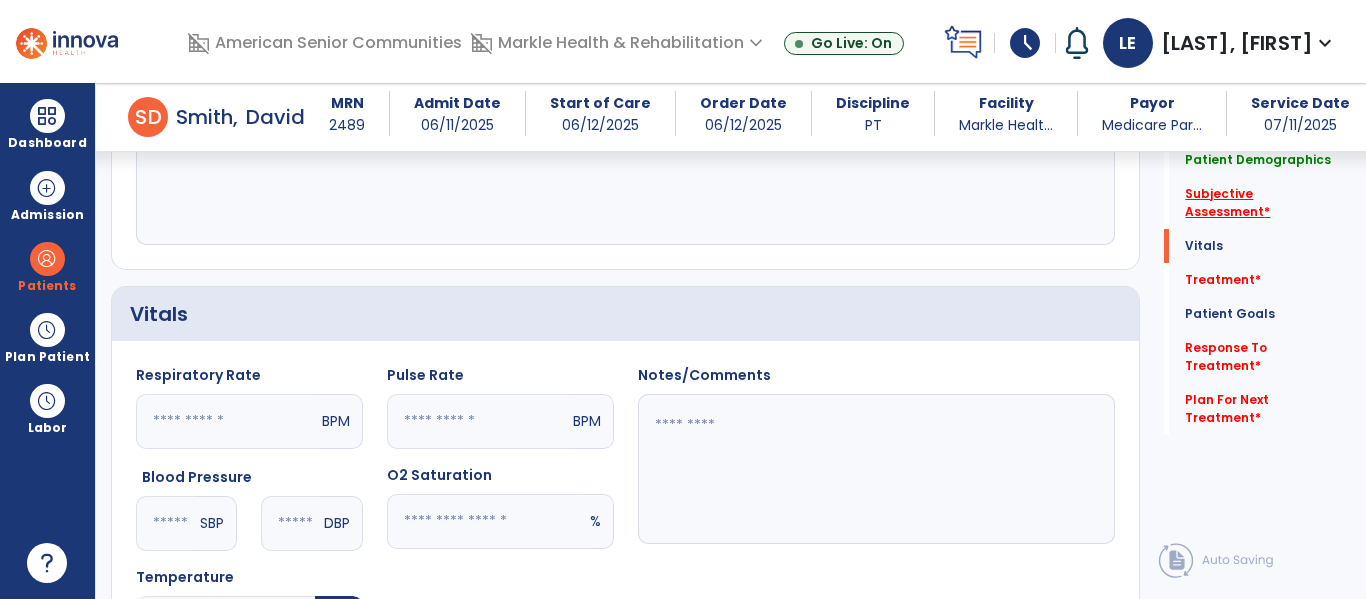 click on "Subjective Assessment   *" 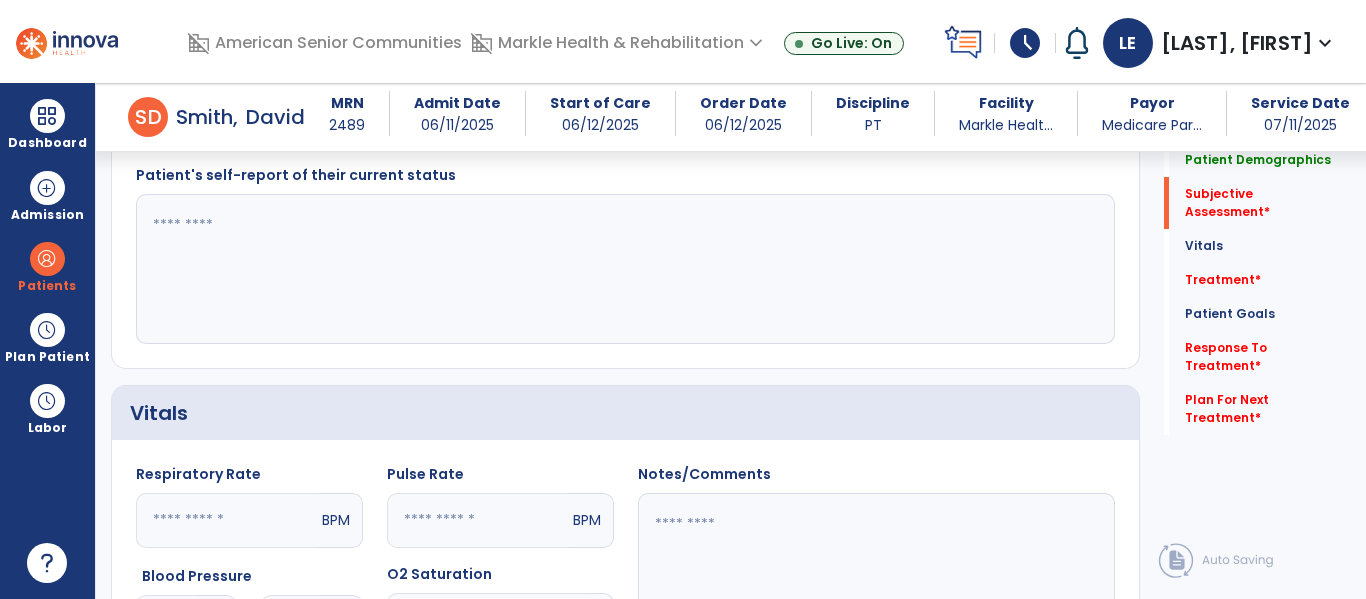 scroll, scrollTop: 408, scrollLeft: 0, axis: vertical 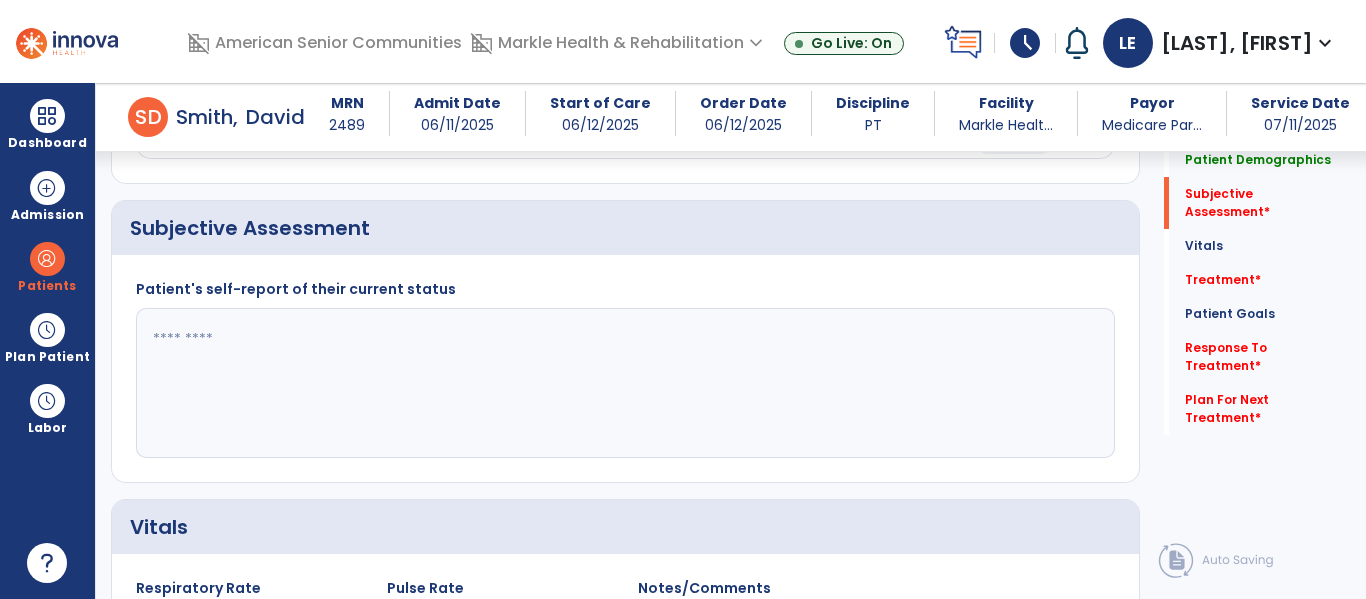click 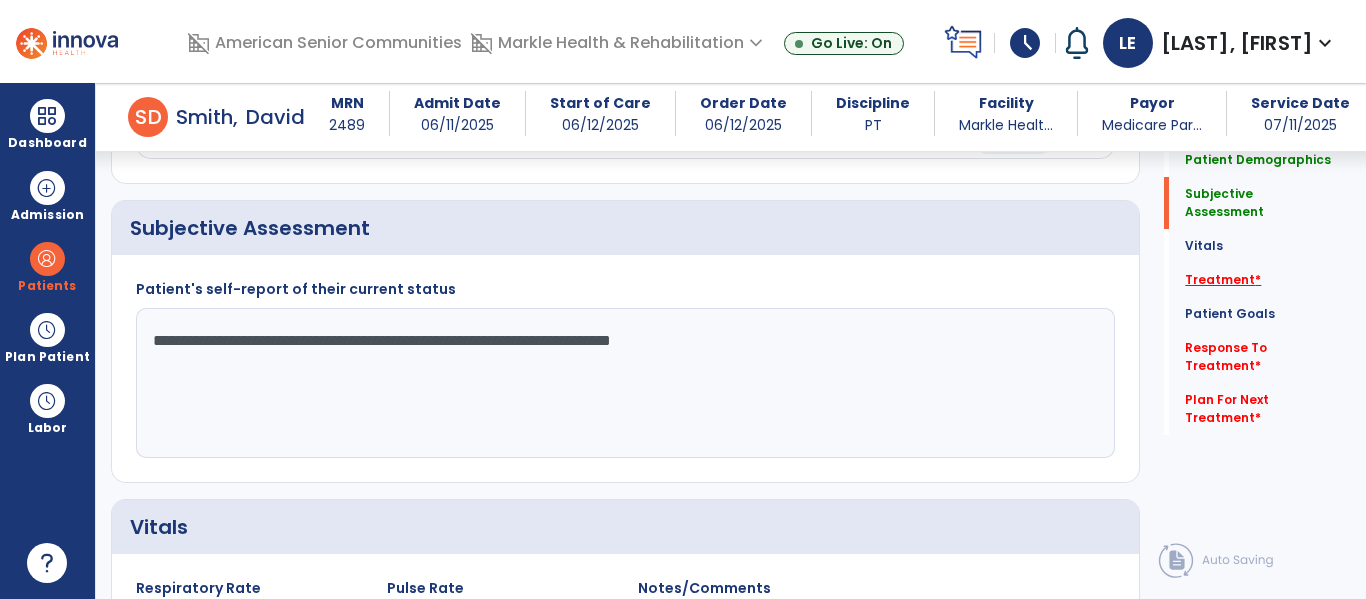 type on "**********" 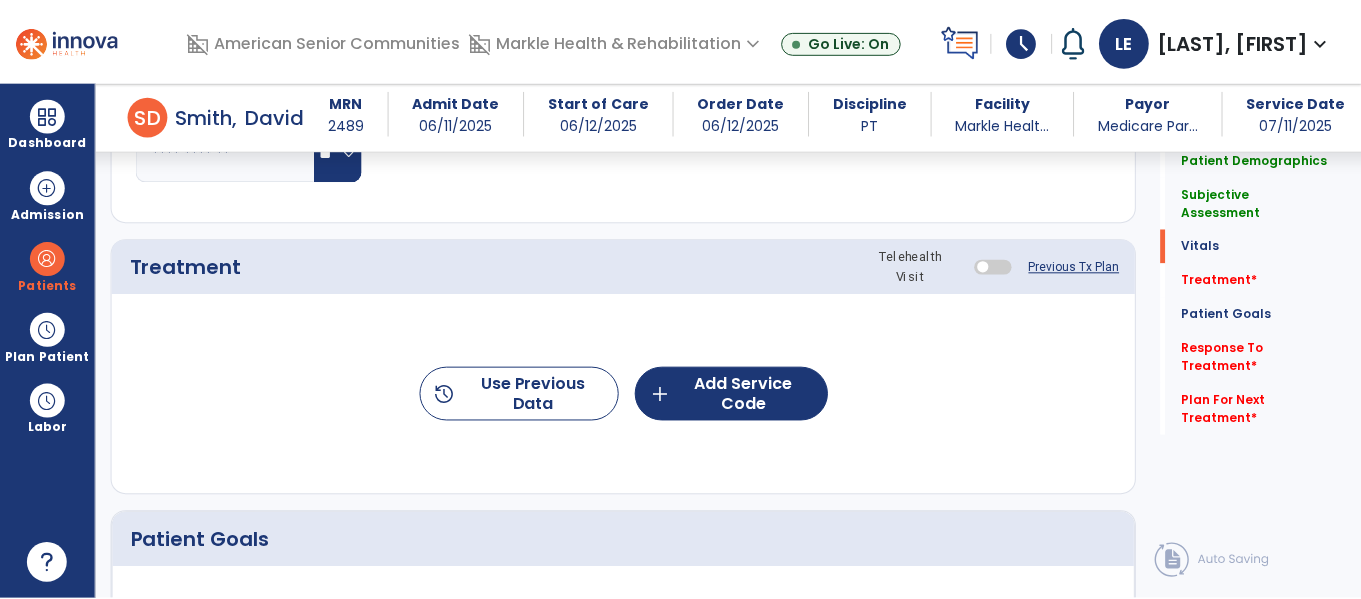 scroll, scrollTop: 1116, scrollLeft: 0, axis: vertical 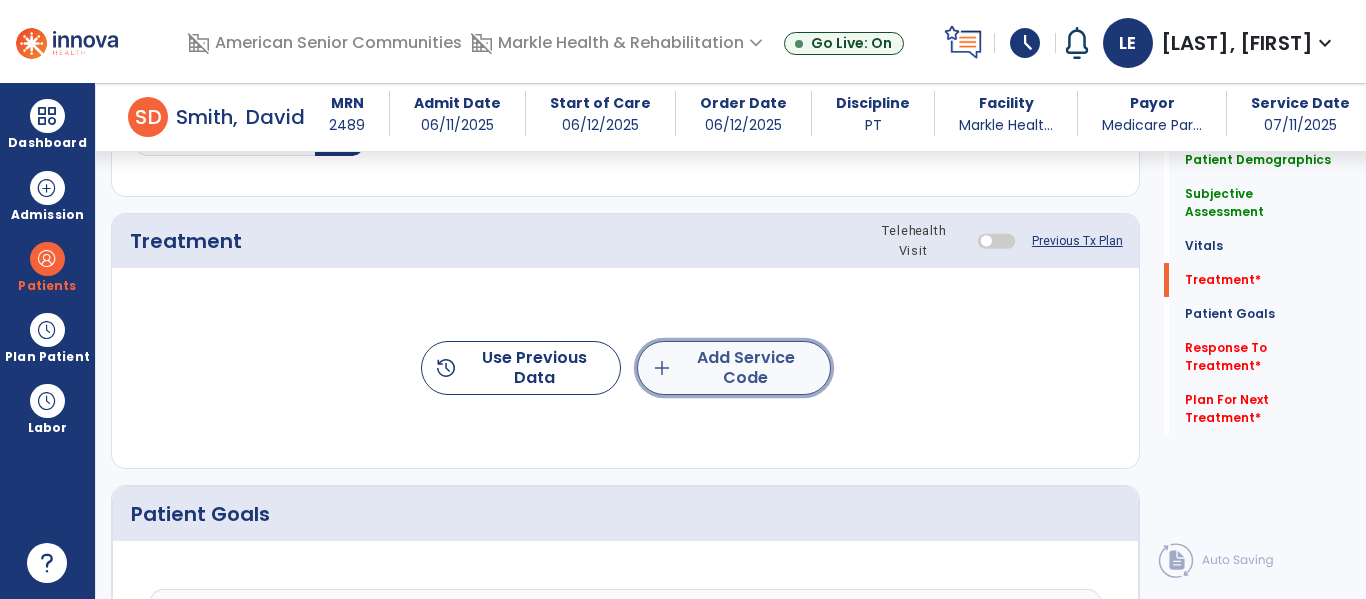 click on "add  Add Service Code" 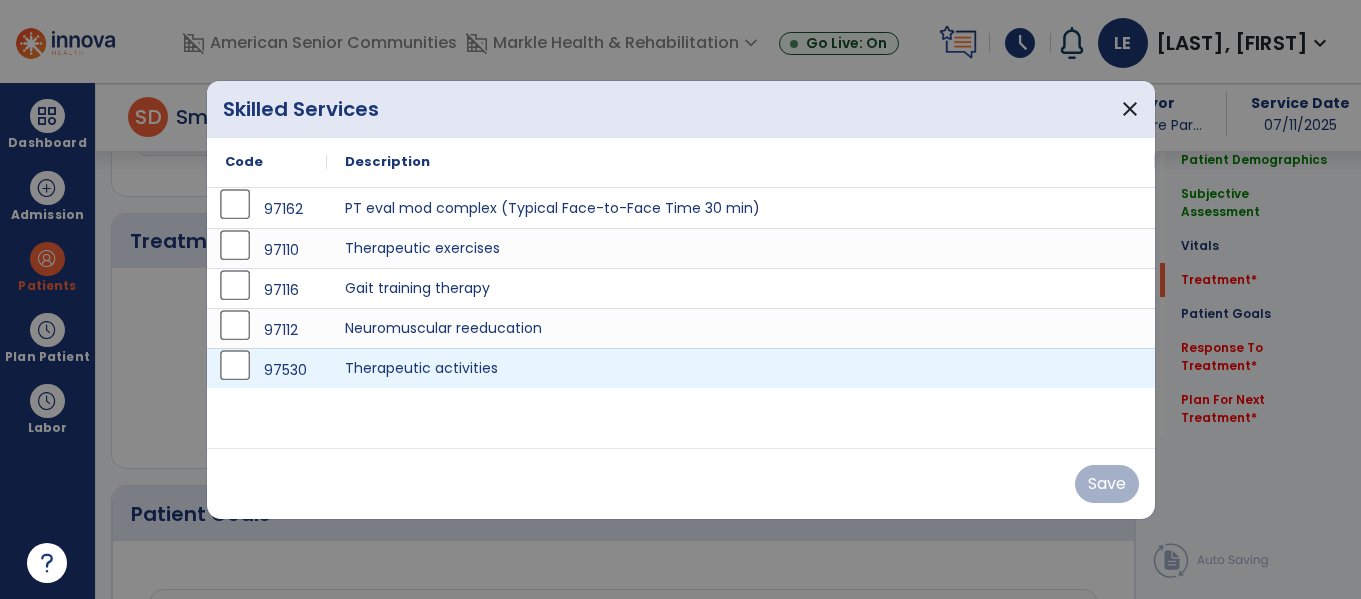 scroll, scrollTop: 1116, scrollLeft: 0, axis: vertical 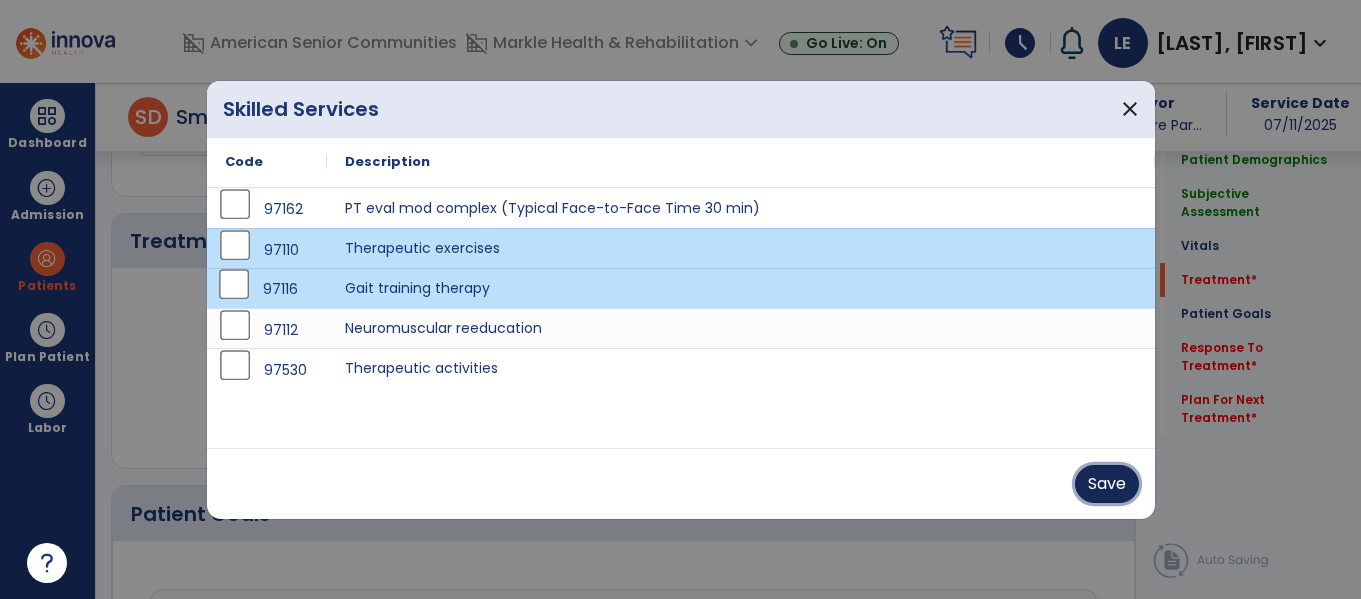 click on "Save" at bounding box center (1107, 484) 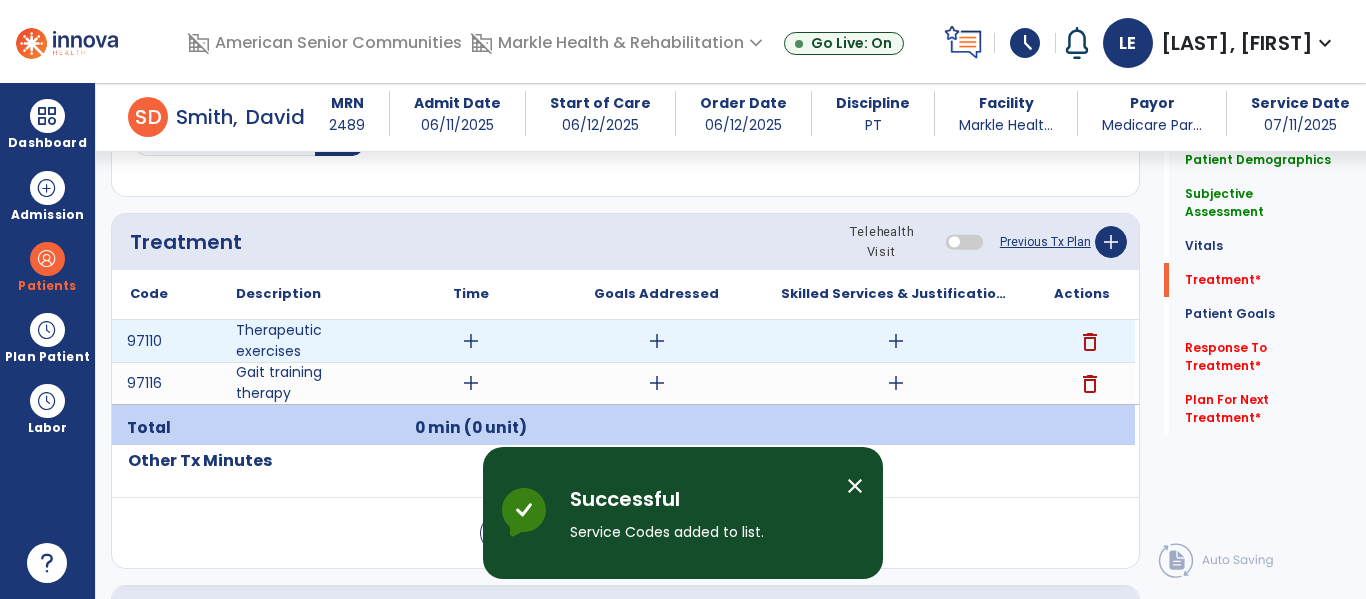 click on "add" at bounding box center (471, 341) 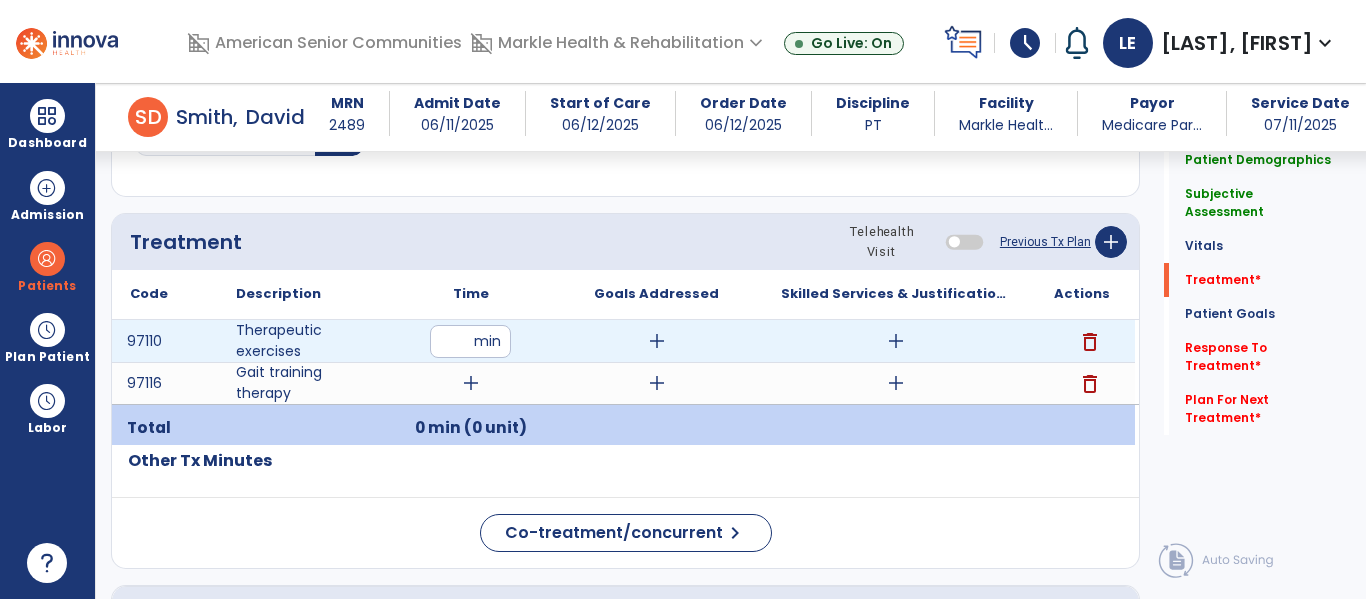 type on "**" 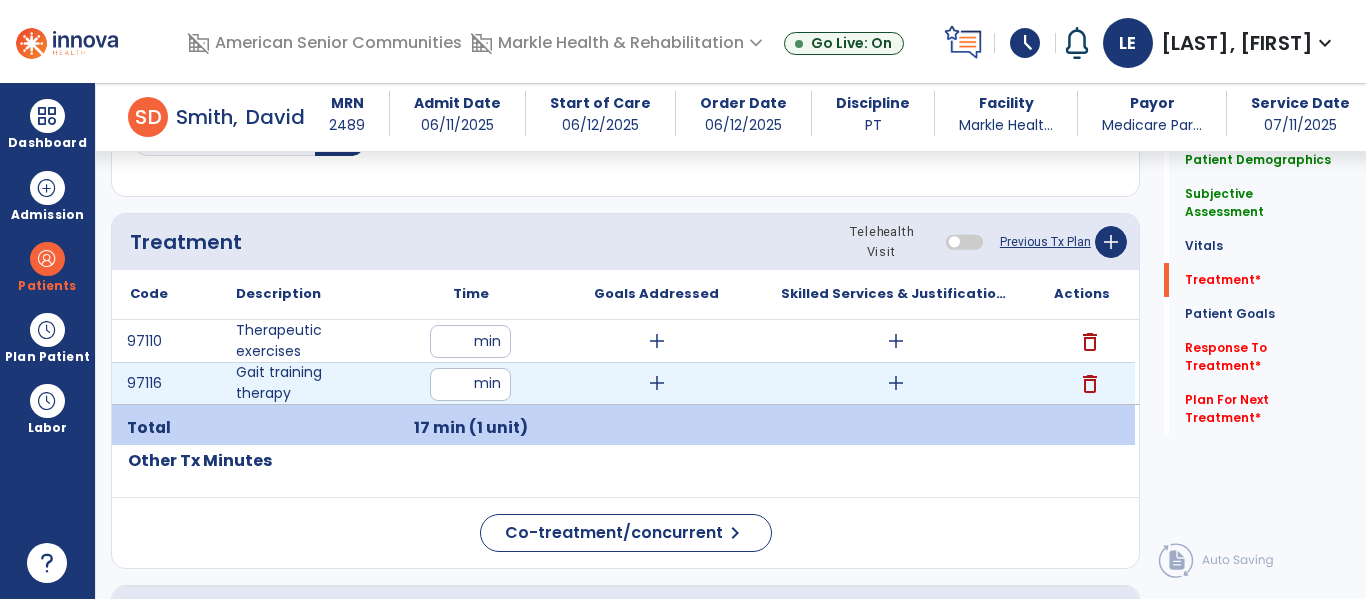 type on "**" 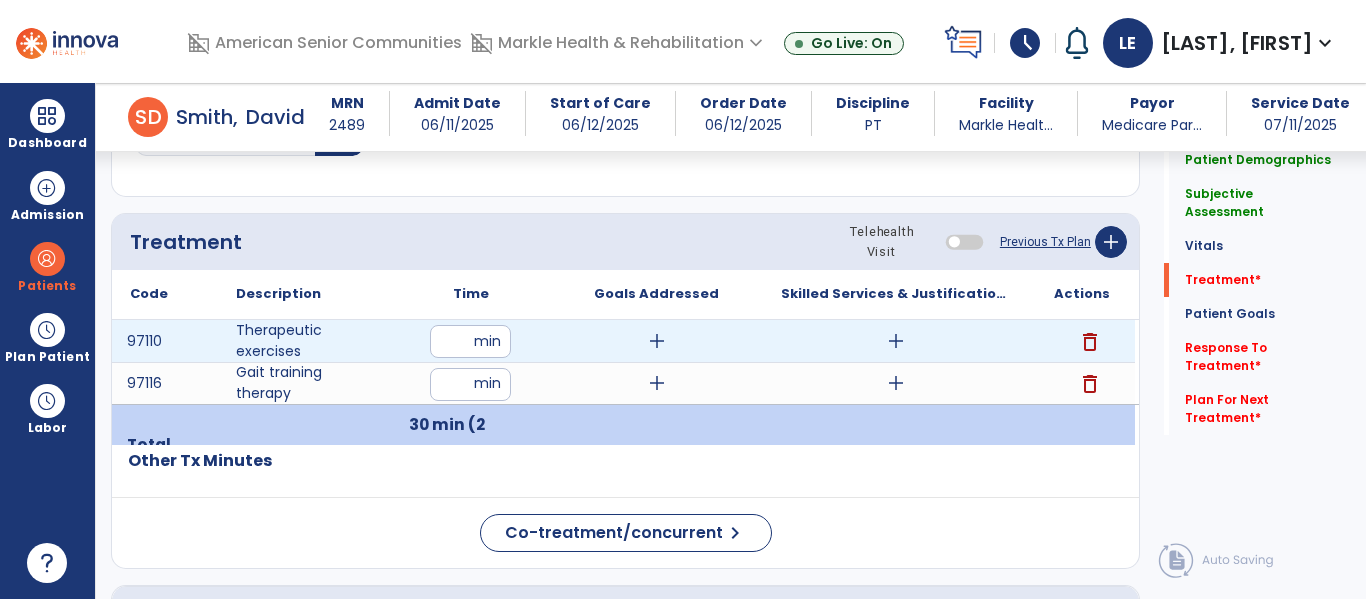 click on "add" at bounding box center [657, 341] 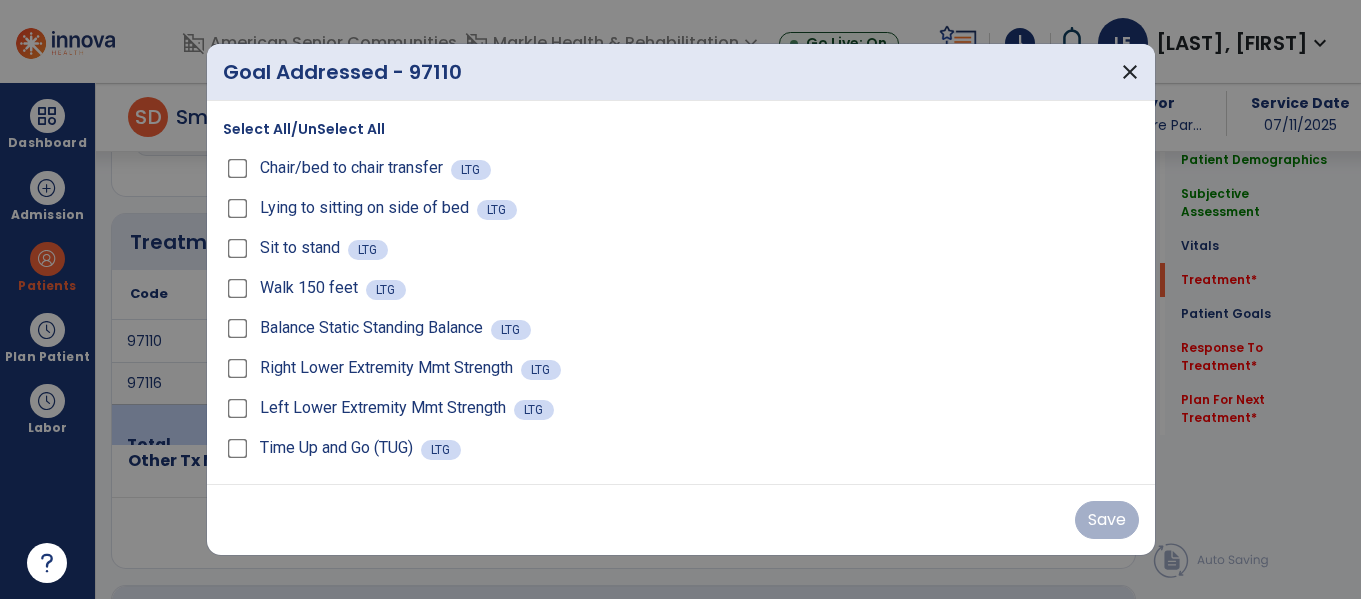 scroll, scrollTop: 1116, scrollLeft: 0, axis: vertical 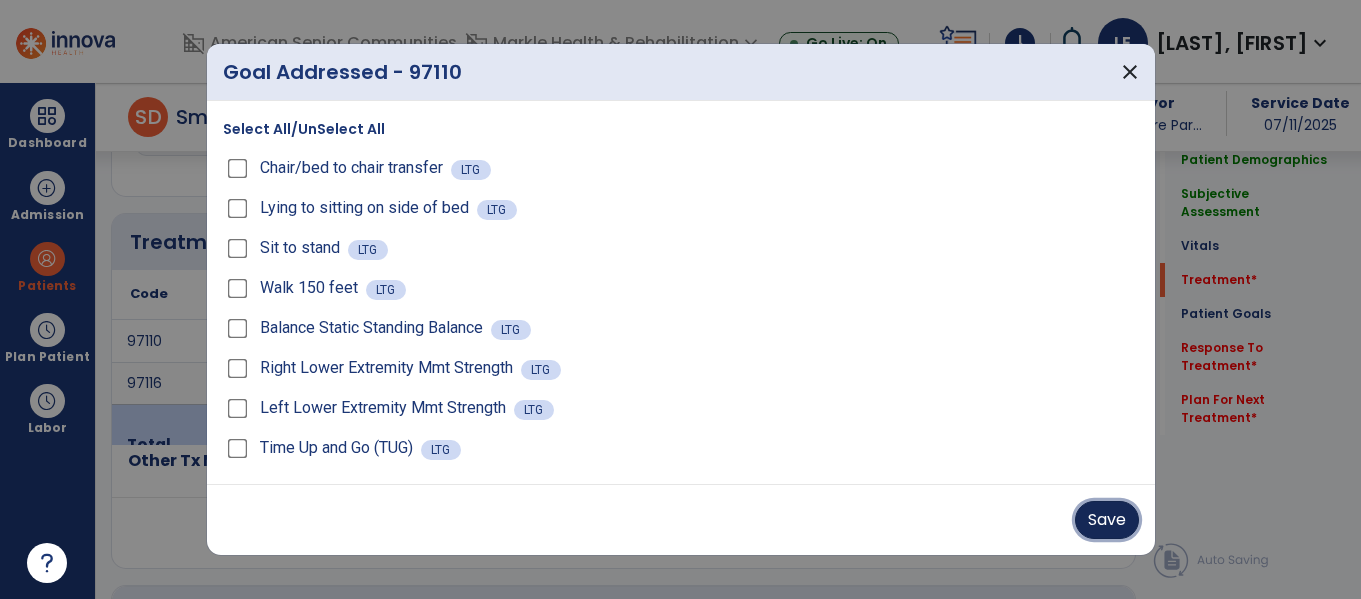 click on "Save" at bounding box center [1107, 520] 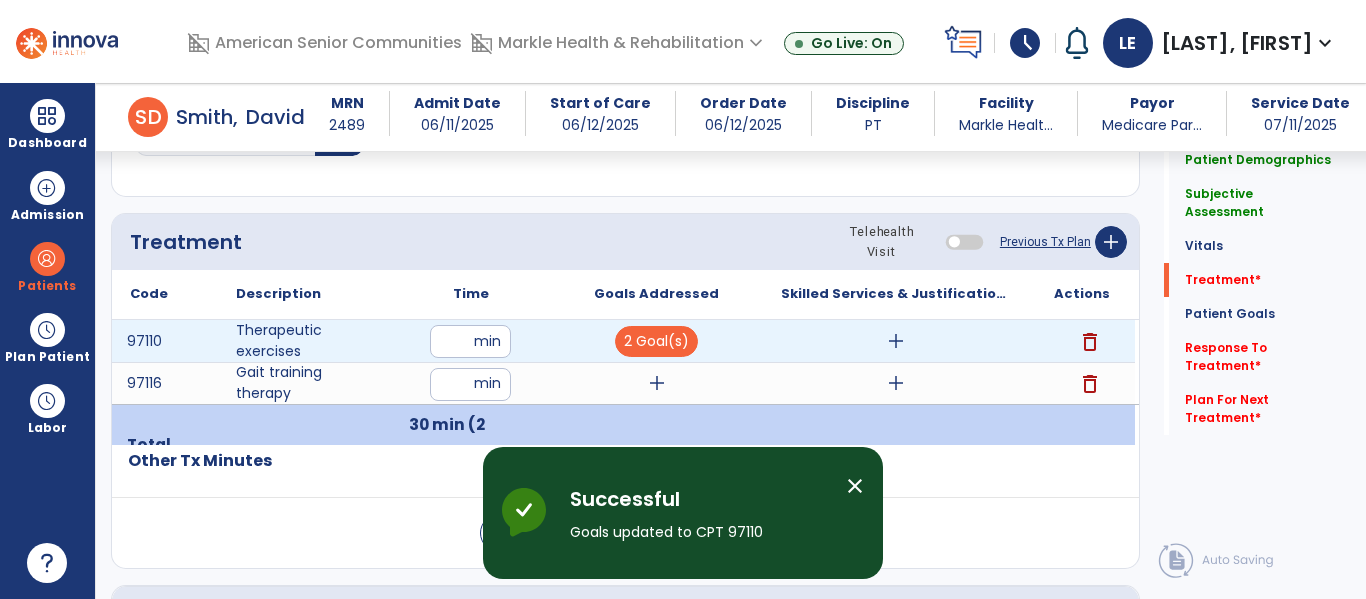 click on "add" at bounding box center [896, 341] 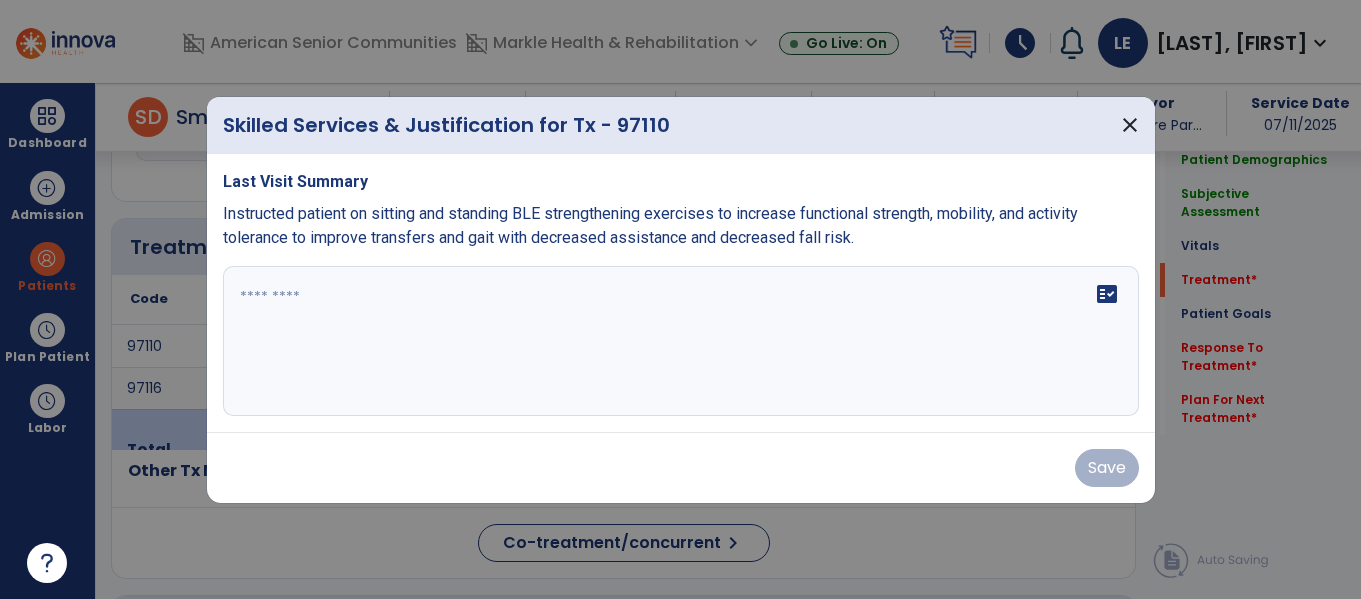 scroll, scrollTop: 1116, scrollLeft: 0, axis: vertical 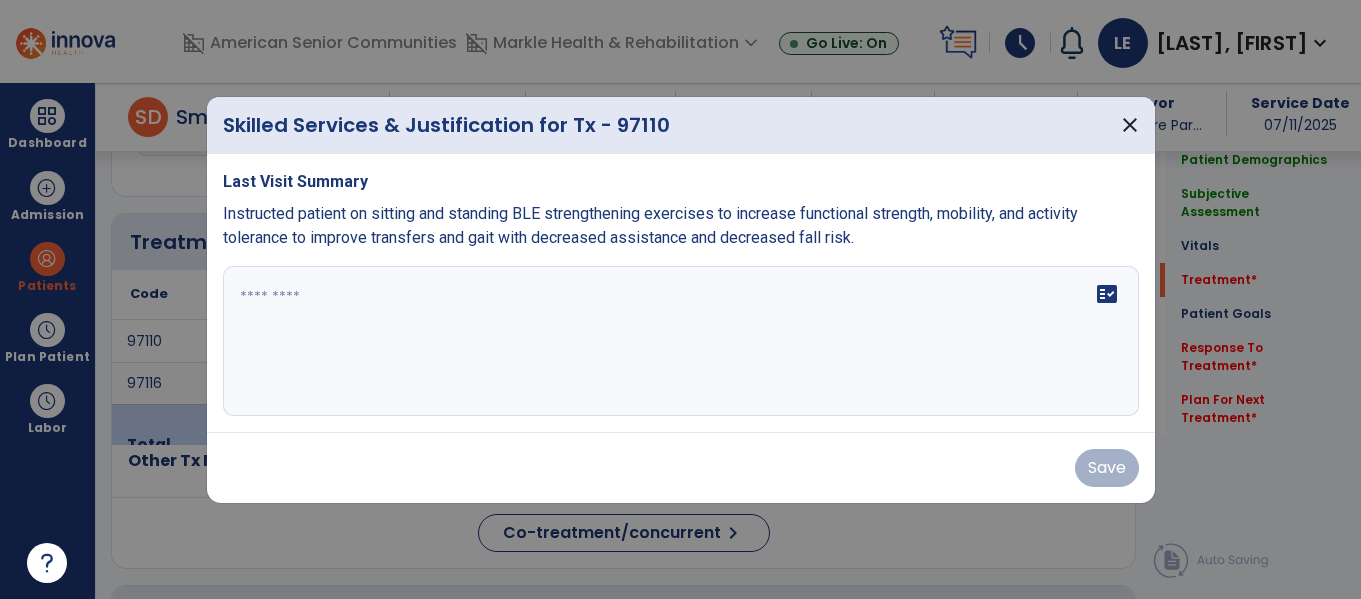 click on "fact_check" at bounding box center (681, 341) 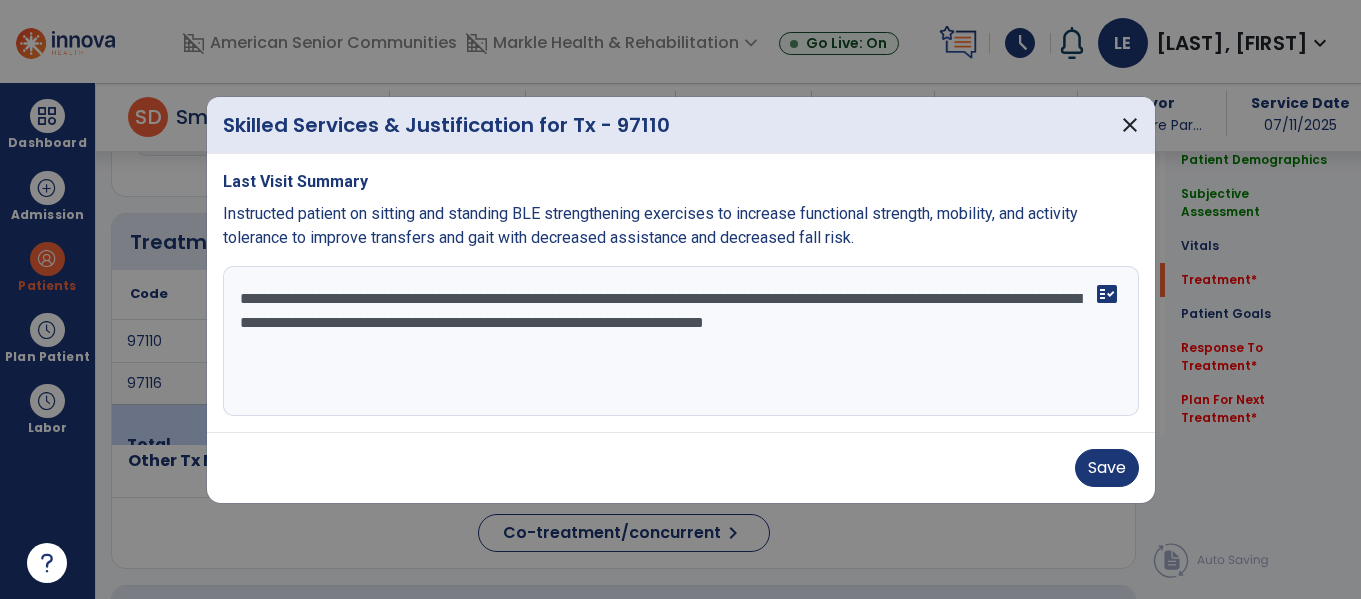 type on "**********" 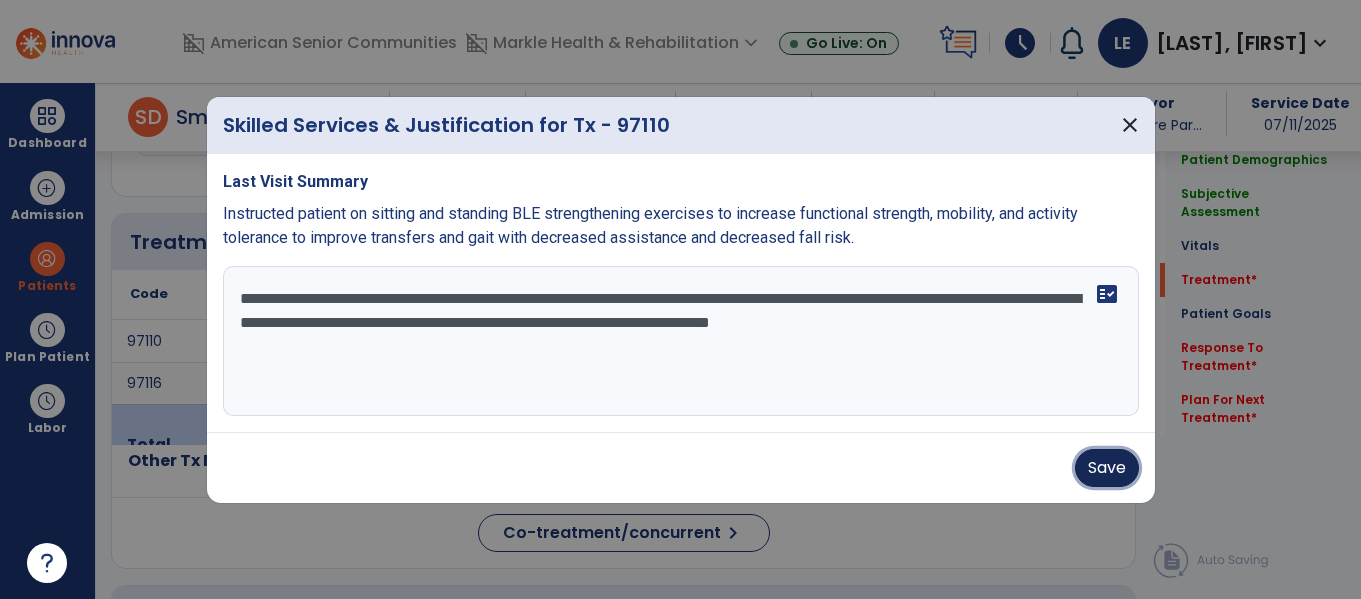 click on "Save" at bounding box center [1107, 468] 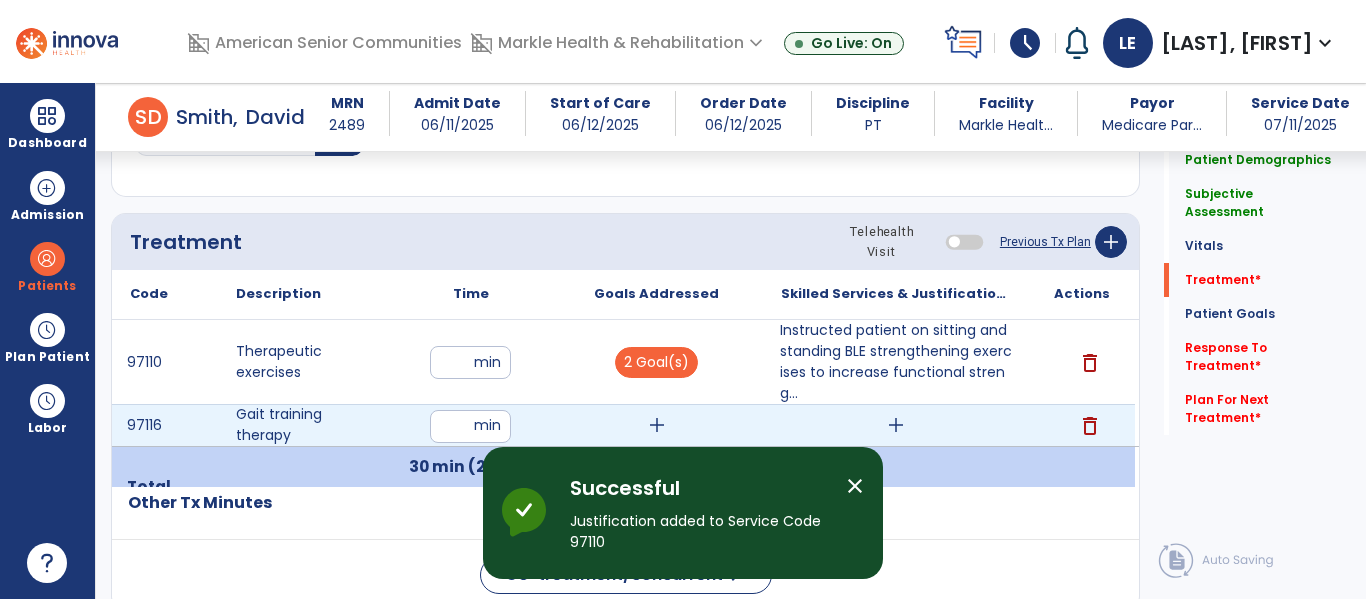 click on "add" at bounding box center (657, 425) 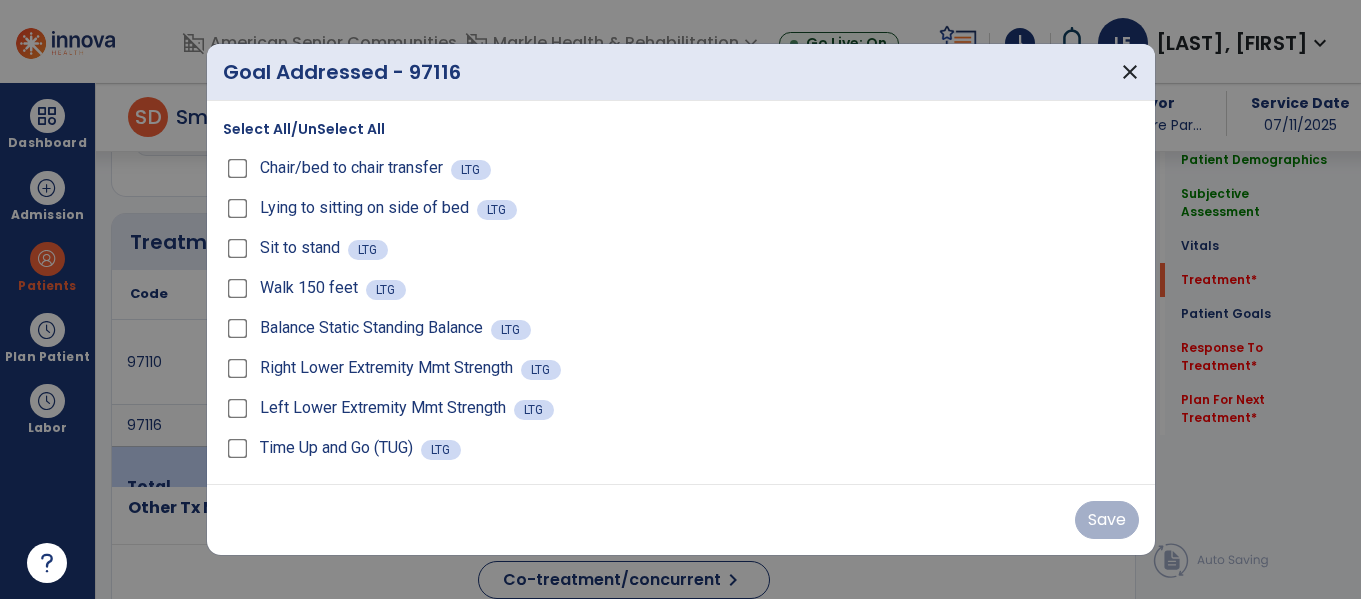scroll, scrollTop: 1116, scrollLeft: 0, axis: vertical 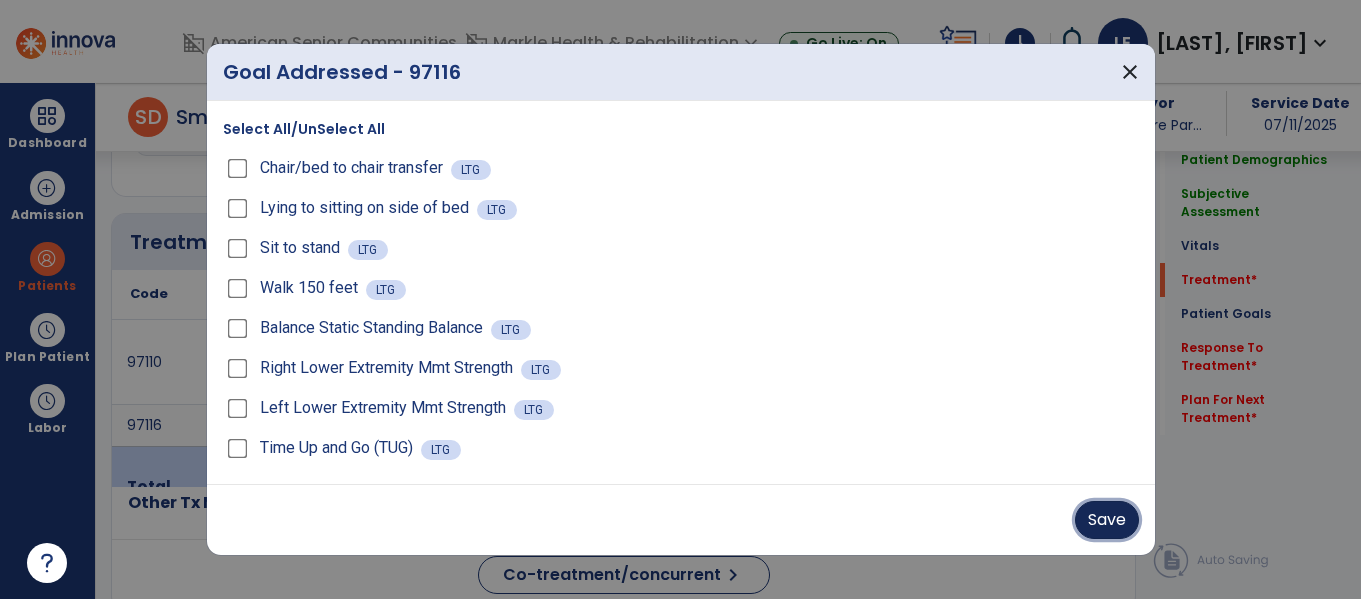 click on "Save" at bounding box center (1107, 520) 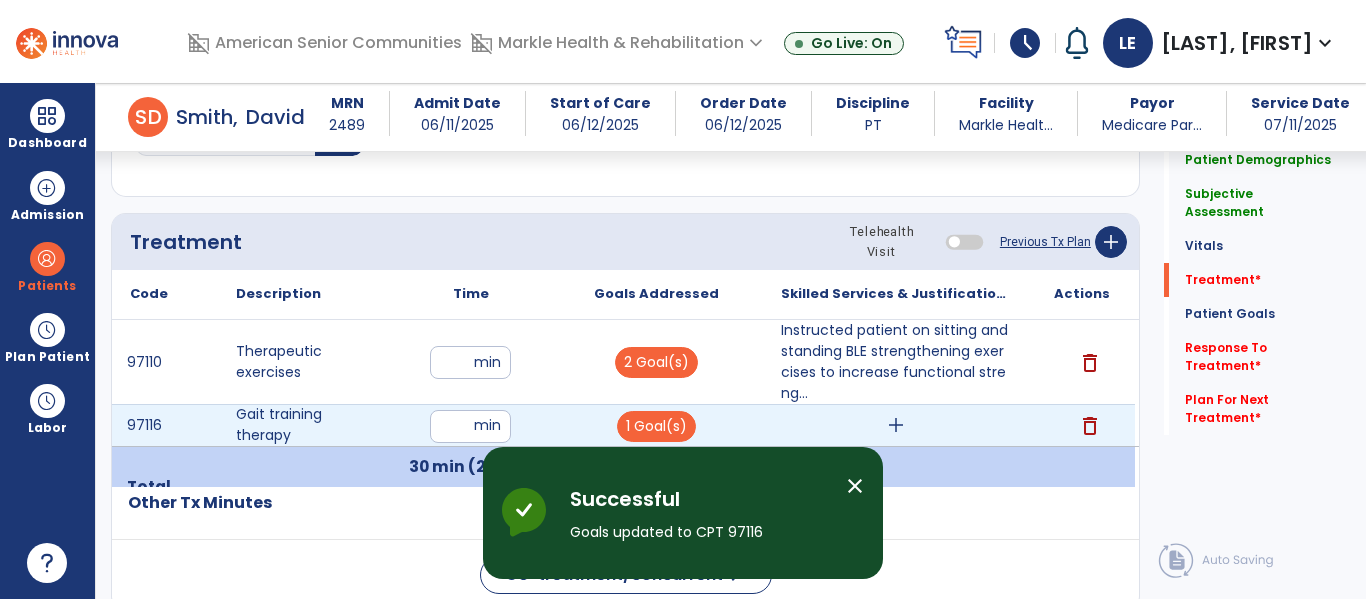 click on "add" at bounding box center (896, 425) 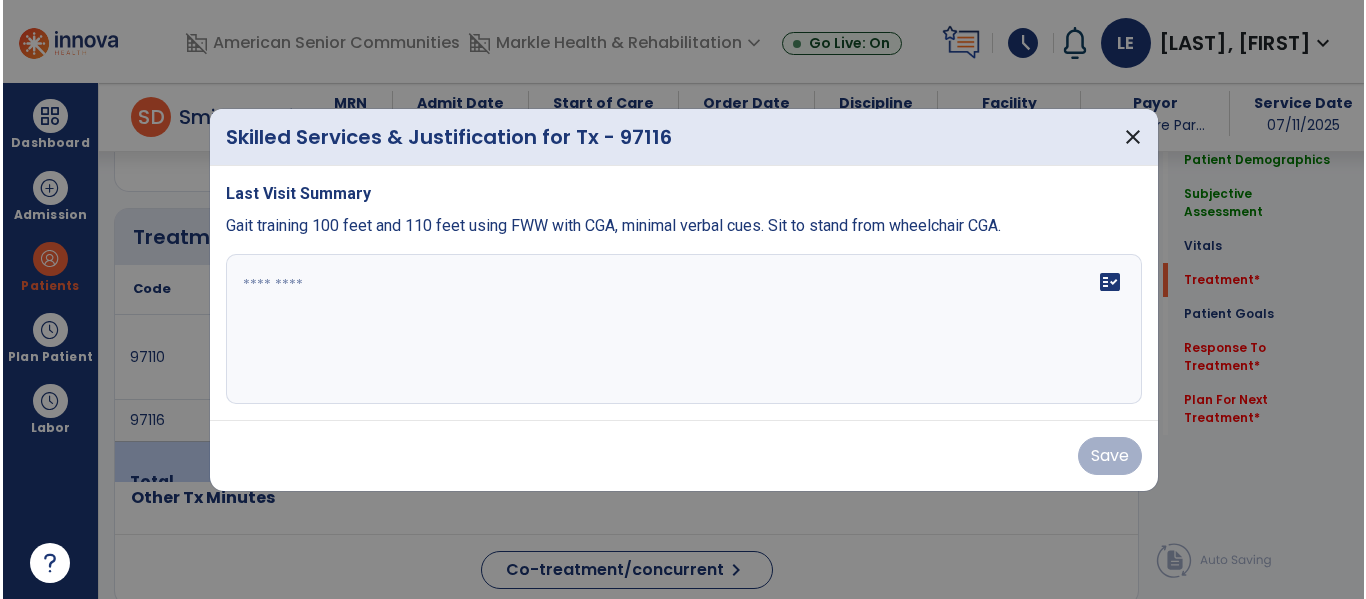 scroll, scrollTop: 1116, scrollLeft: 0, axis: vertical 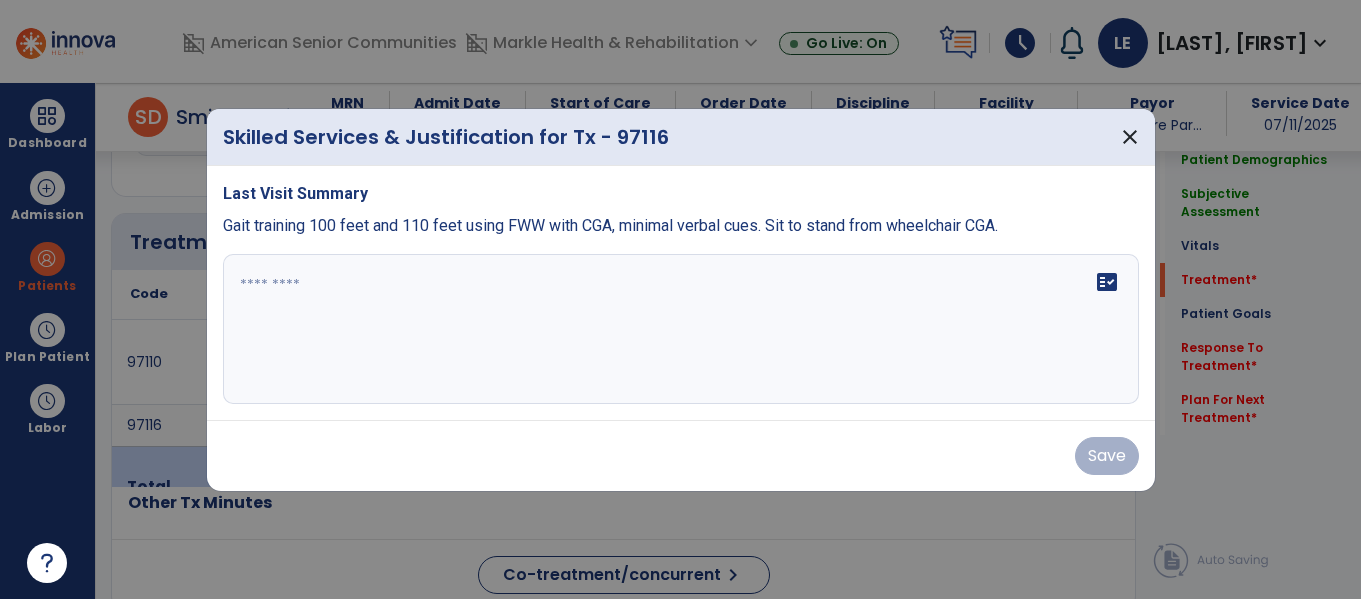 click on "fact_check" at bounding box center (681, 329) 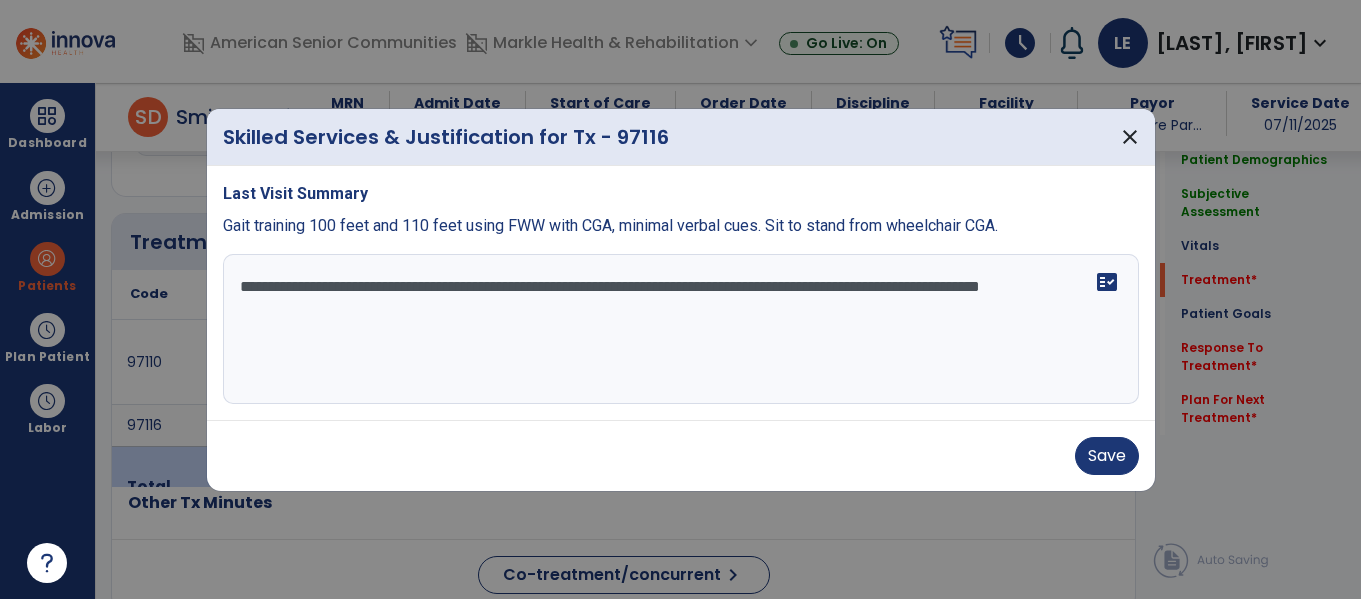 type on "**********" 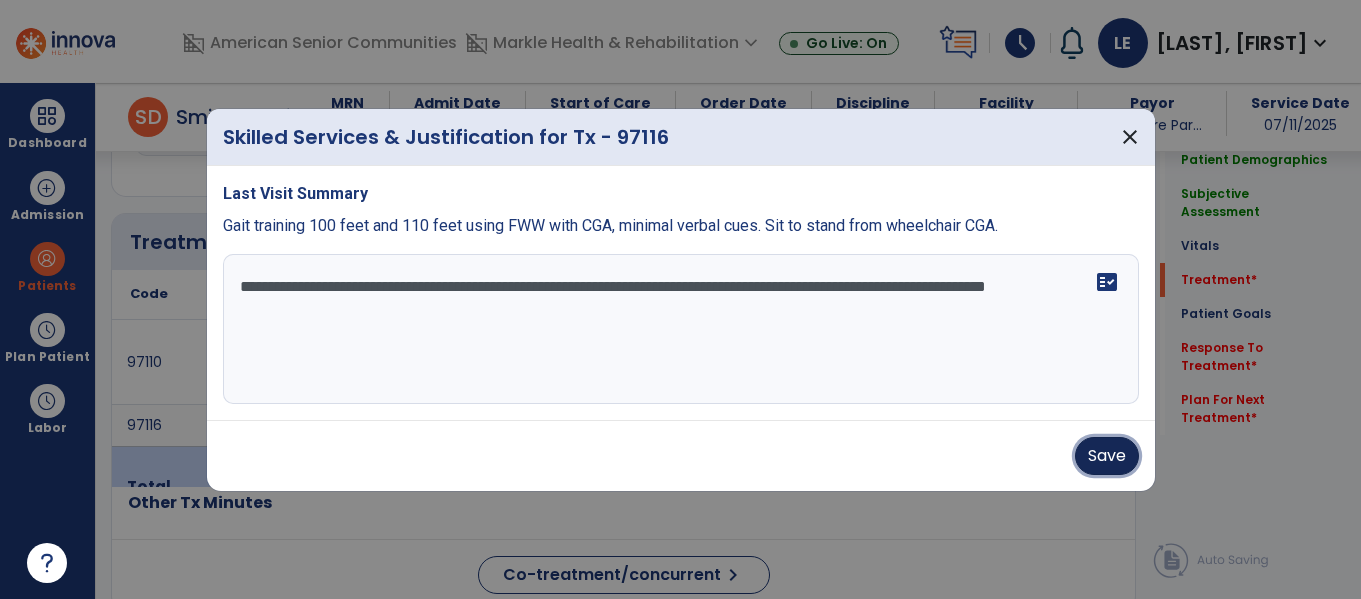 click on "Save" at bounding box center (1107, 456) 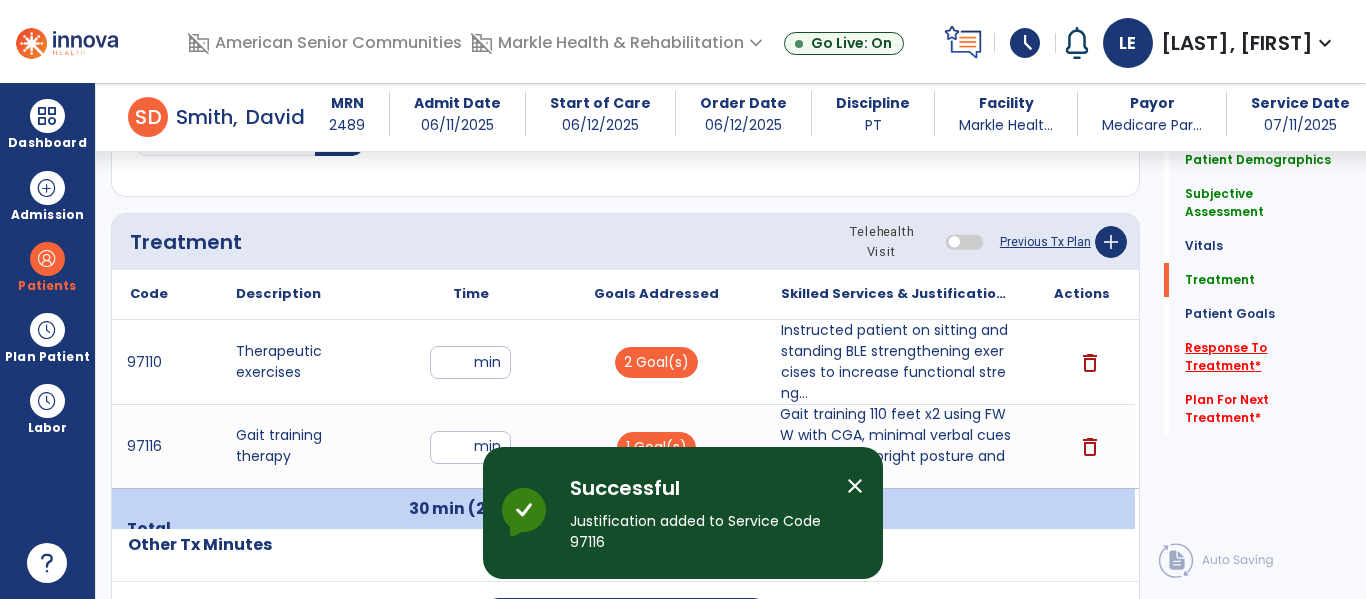 click on "Response To Treatment   *" 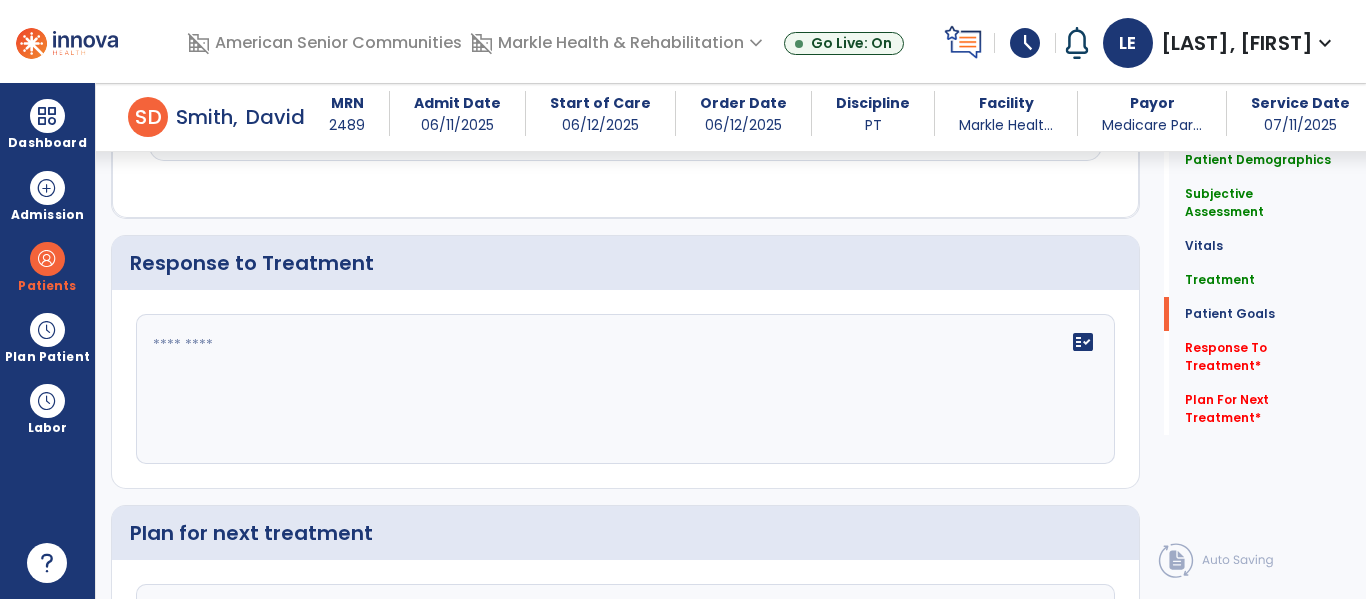 scroll, scrollTop: 3260, scrollLeft: 0, axis: vertical 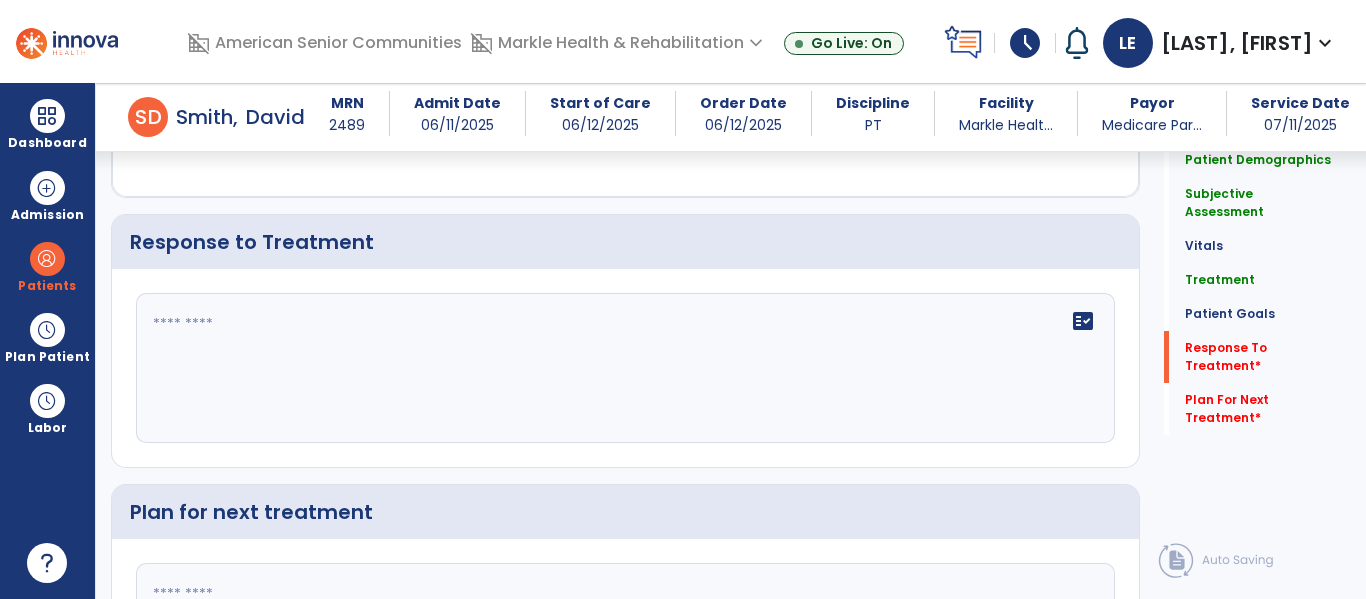 click on "fact_check" 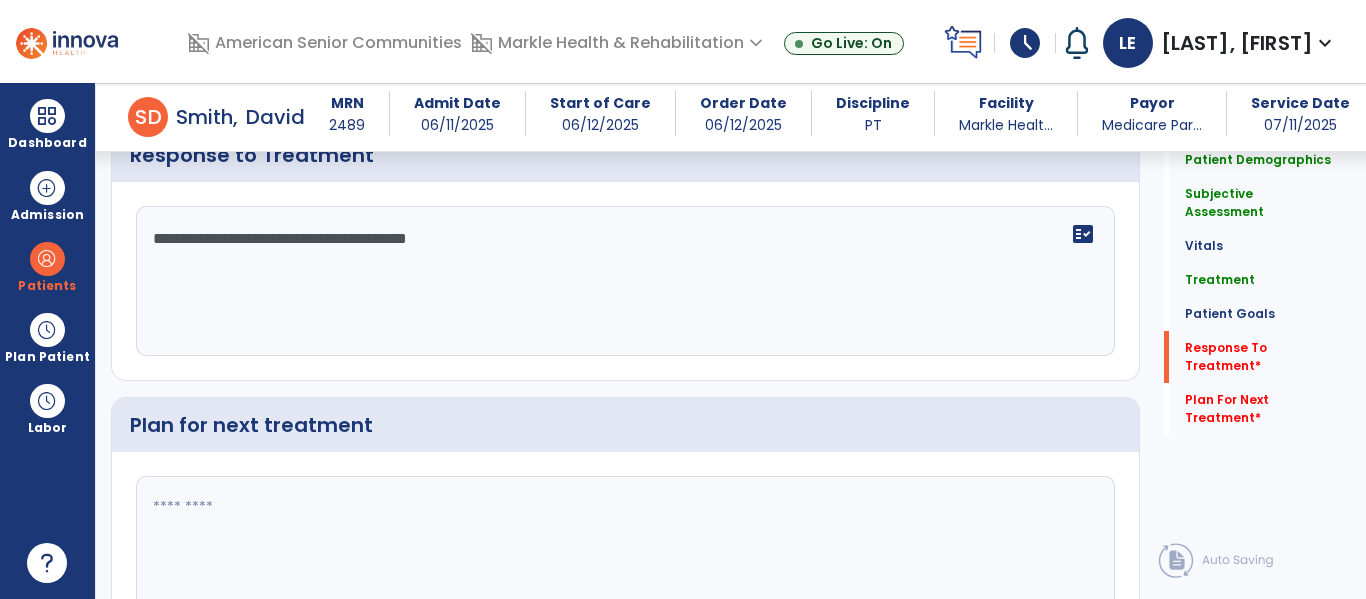 scroll, scrollTop: 3465, scrollLeft: 0, axis: vertical 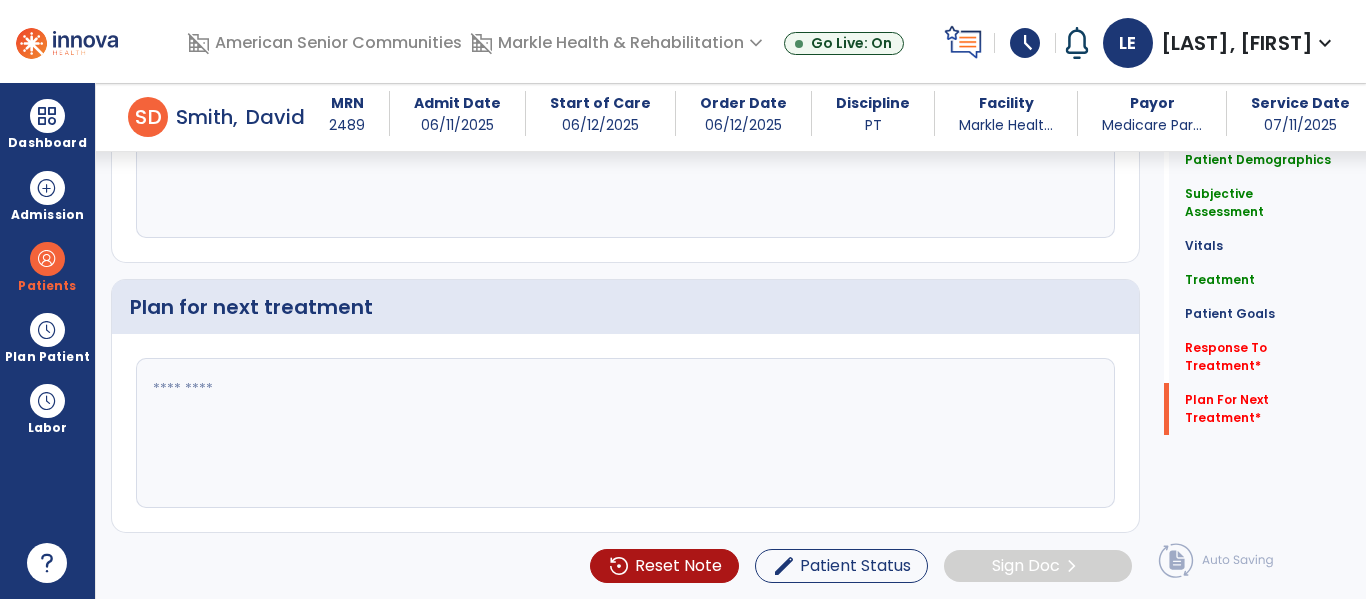 type on "**********" 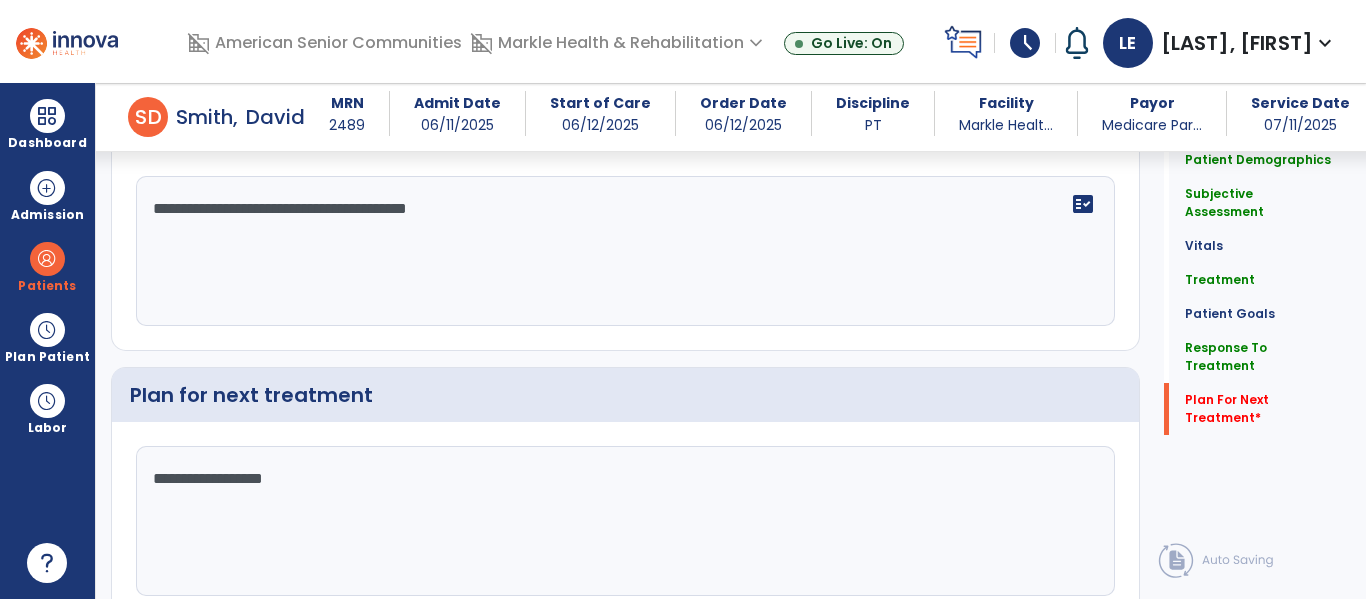 scroll, scrollTop: 3465, scrollLeft: 0, axis: vertical 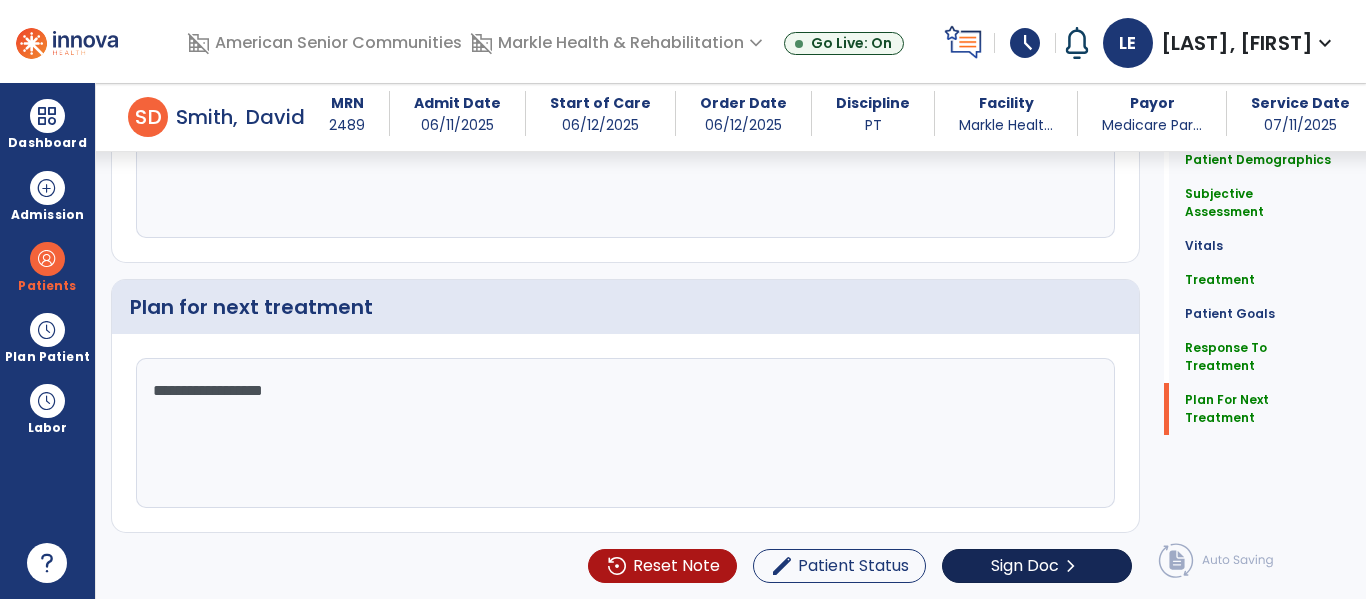 type on "**********" 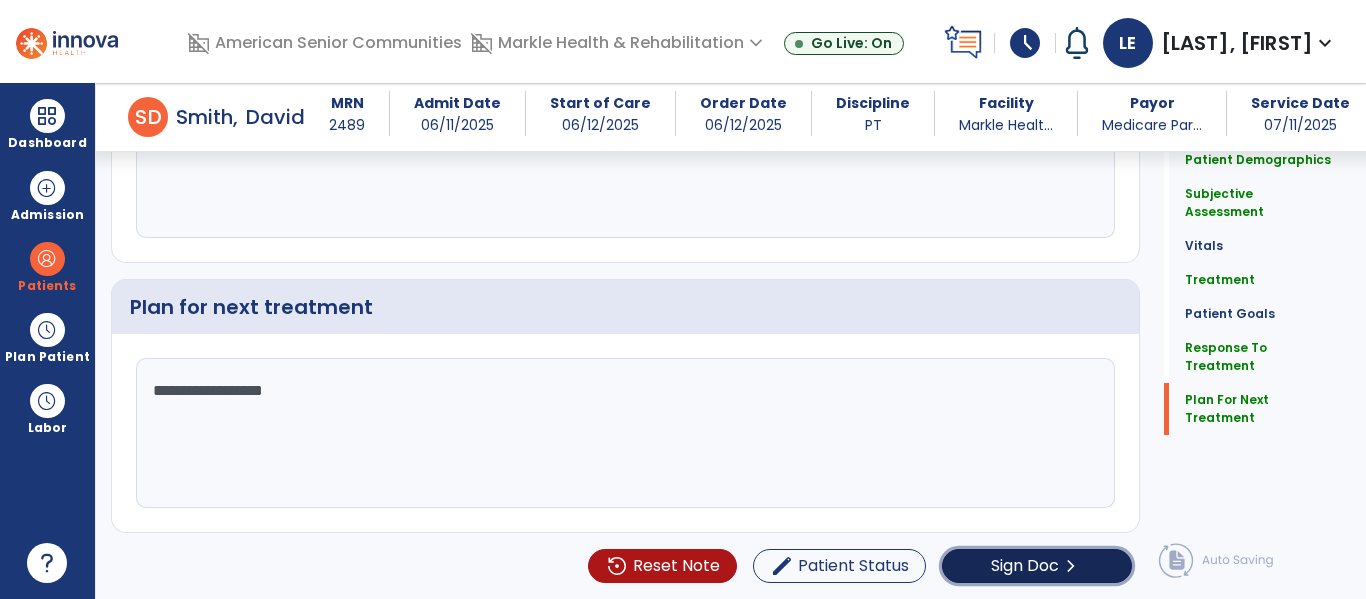 click on "Sign Doc" 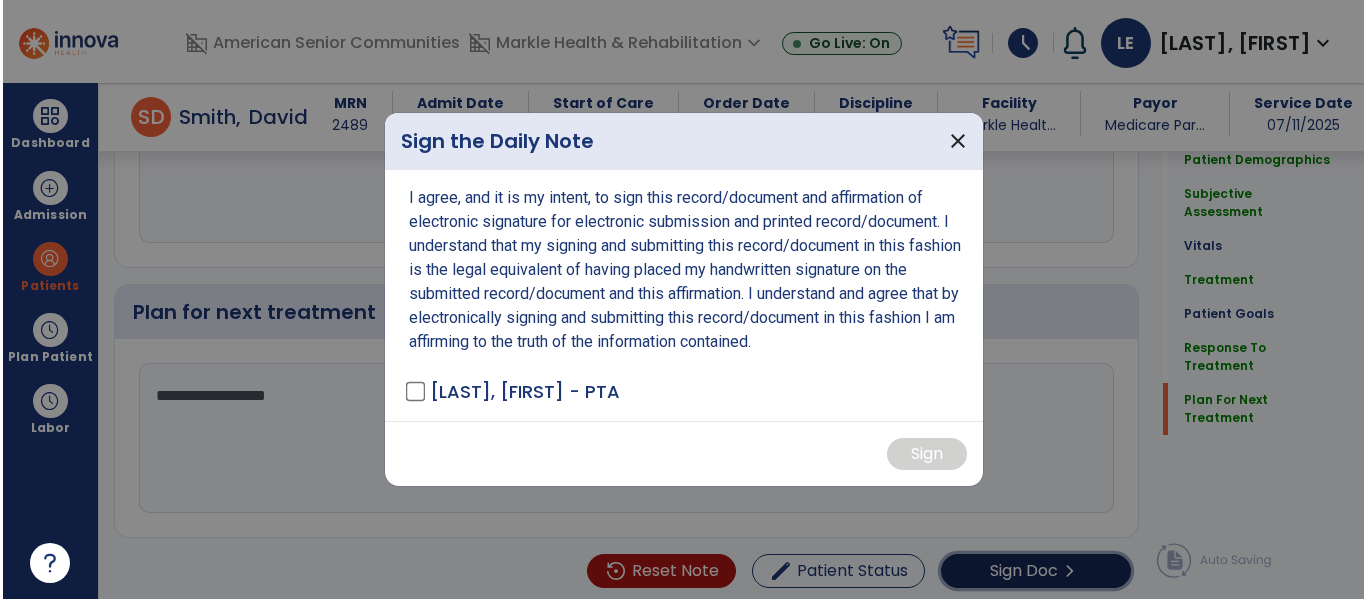 scroll, scrollTop: 3465, scrollLeft: 0, axis: vertical 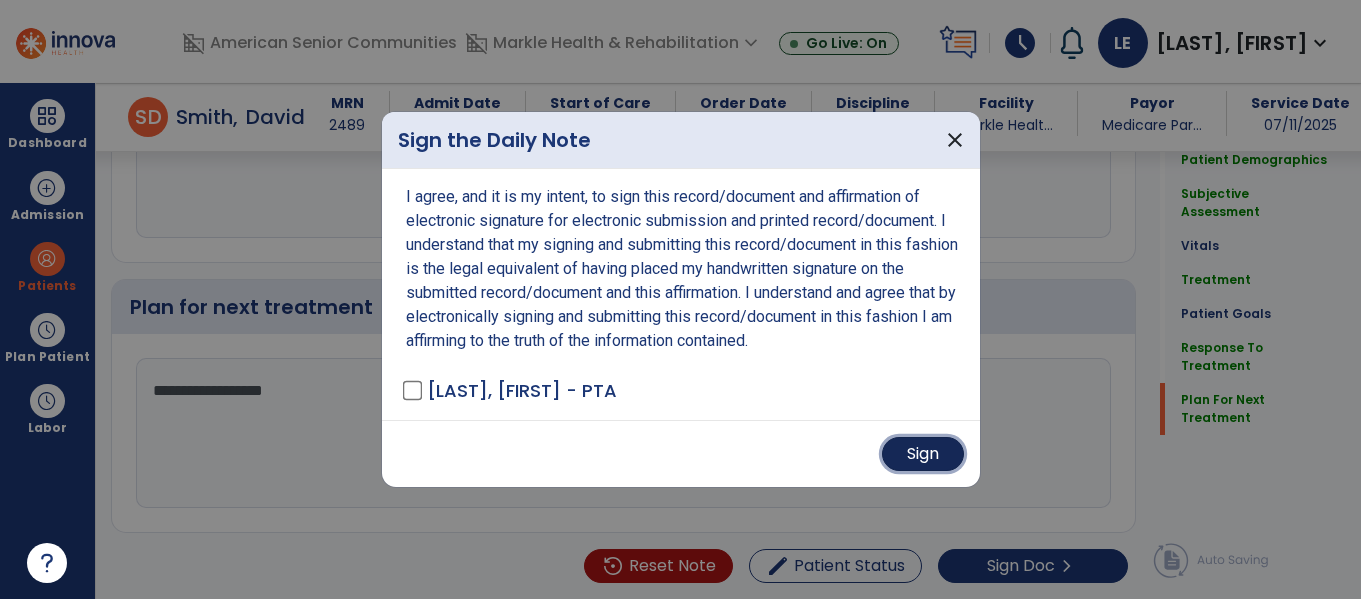 click on "Sign" at bounding box center [923, 454] 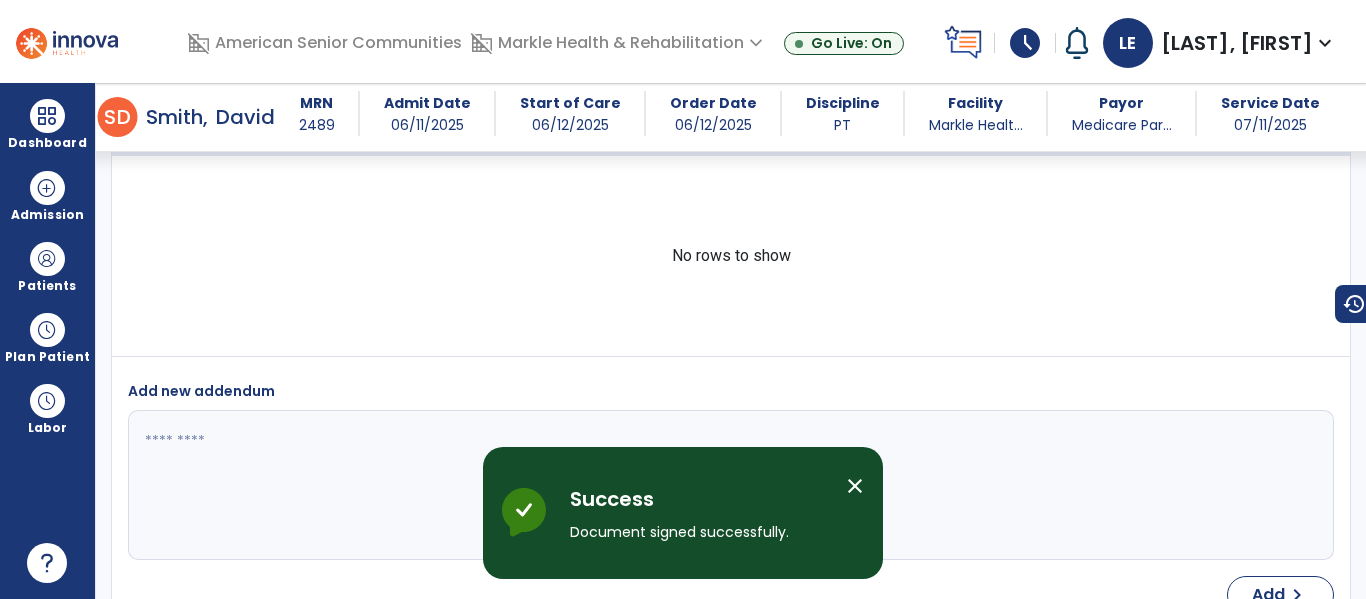 scroll, scrollTop: 4387, scrollLeft: 0, axis: vertical 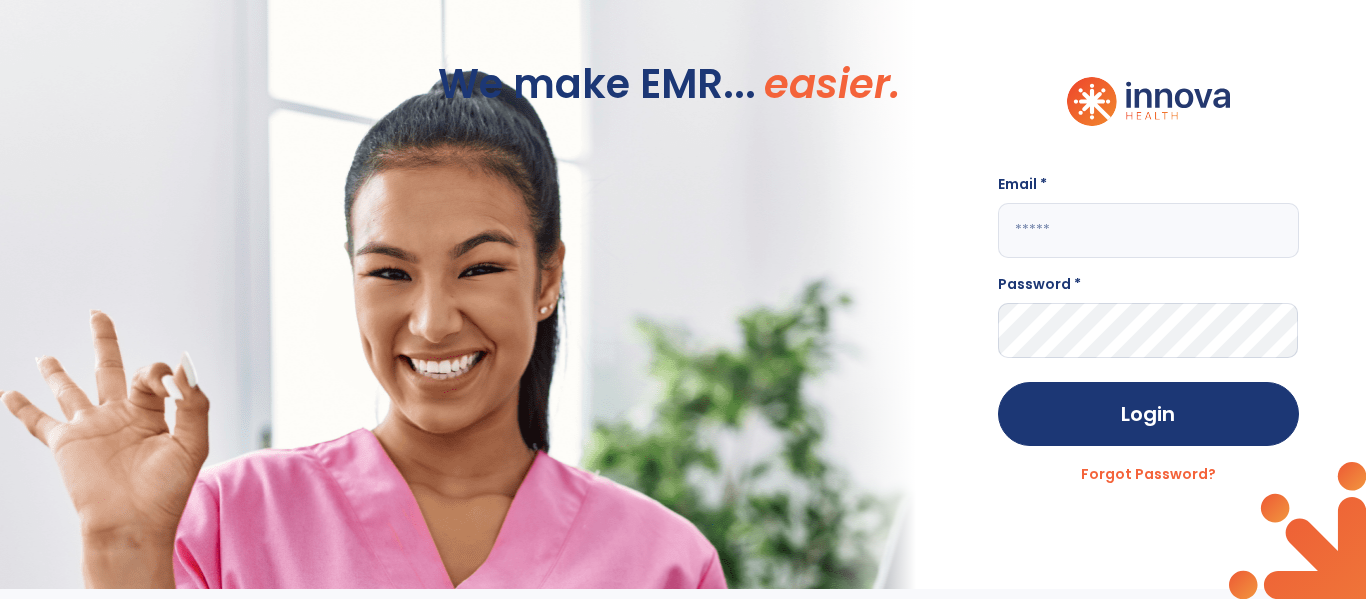 click 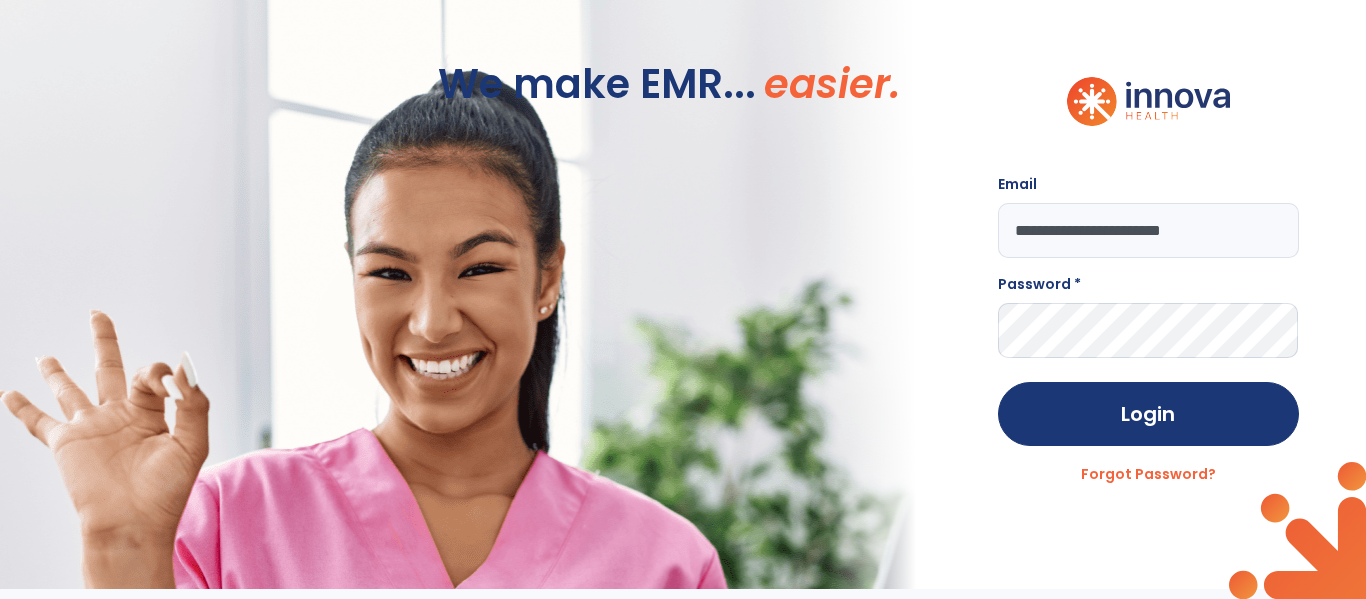 type on "**********" 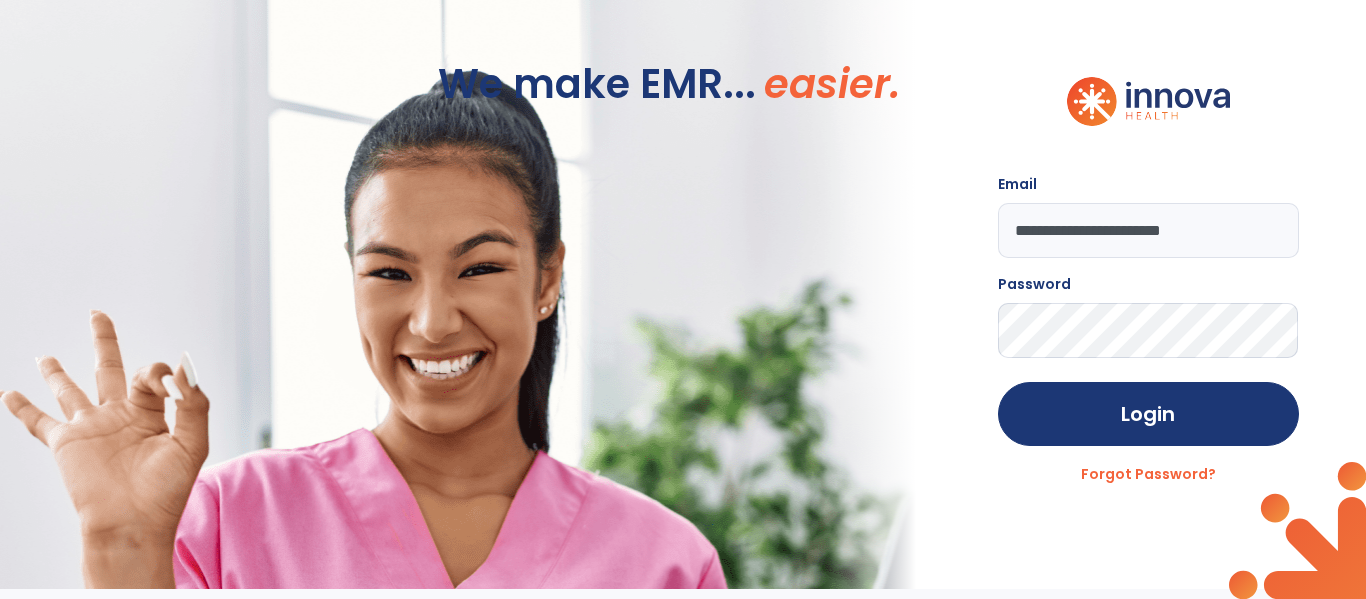click on "Login" 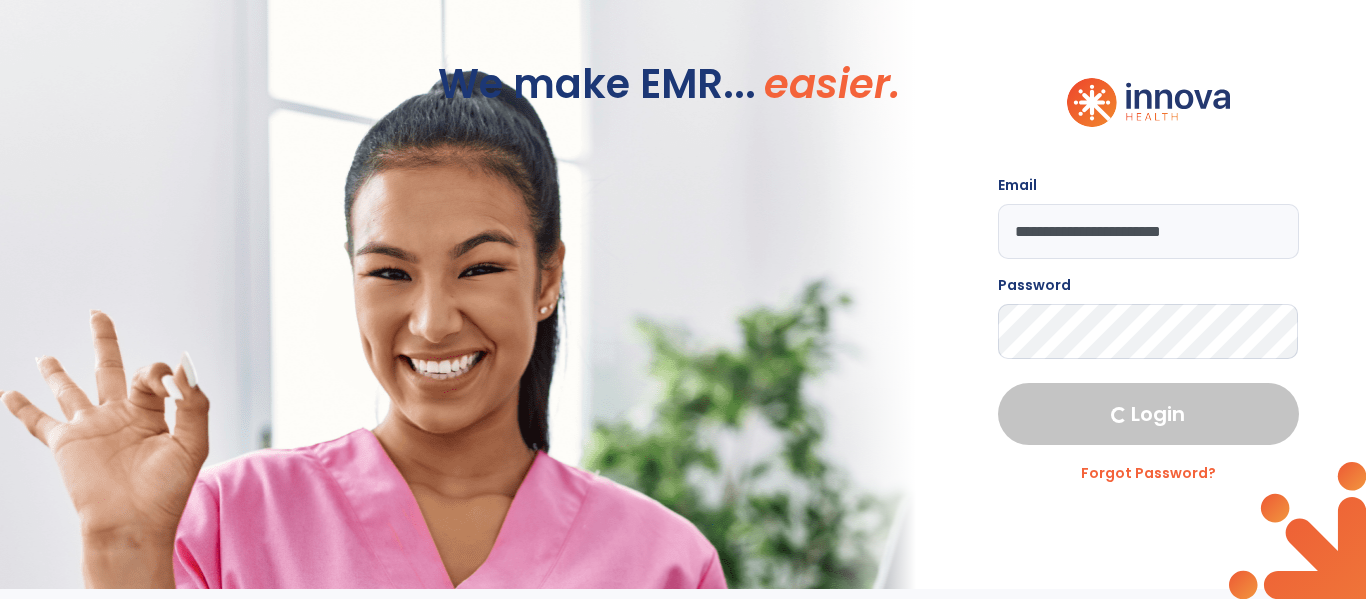 select on "****" 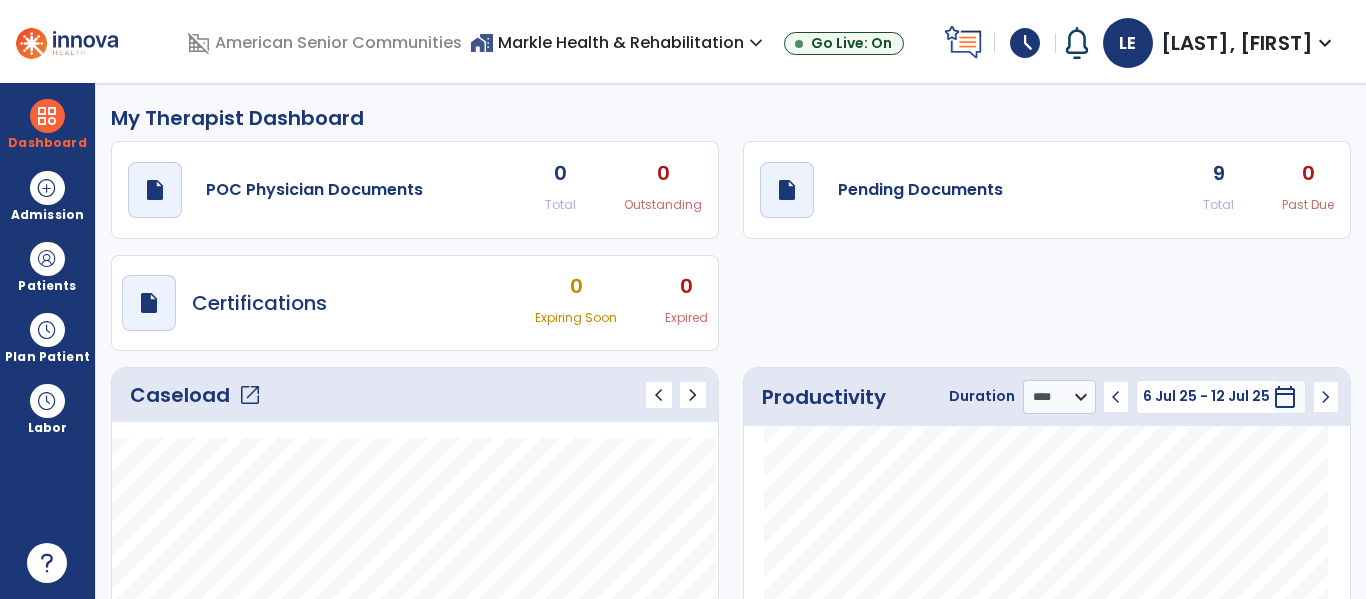 click on "open_in_new" 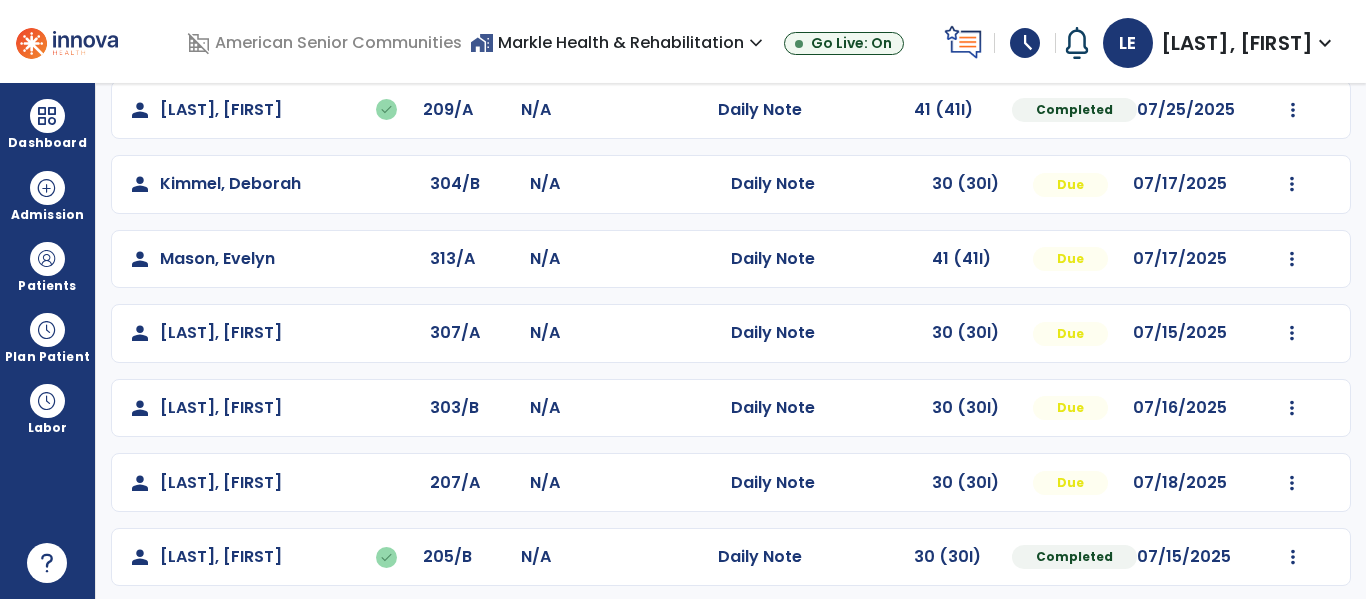 scroll, scrollTop: 406, scrollLeft: 0, axis: vertical 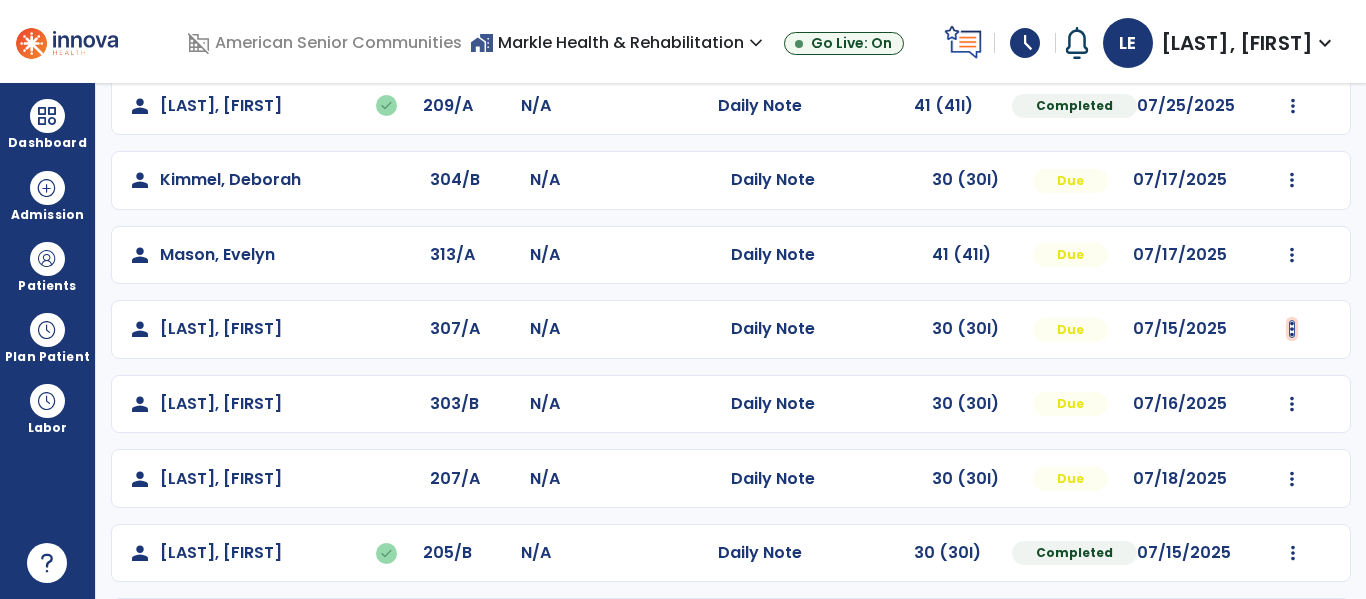 click at bounding box center [1292, -118] 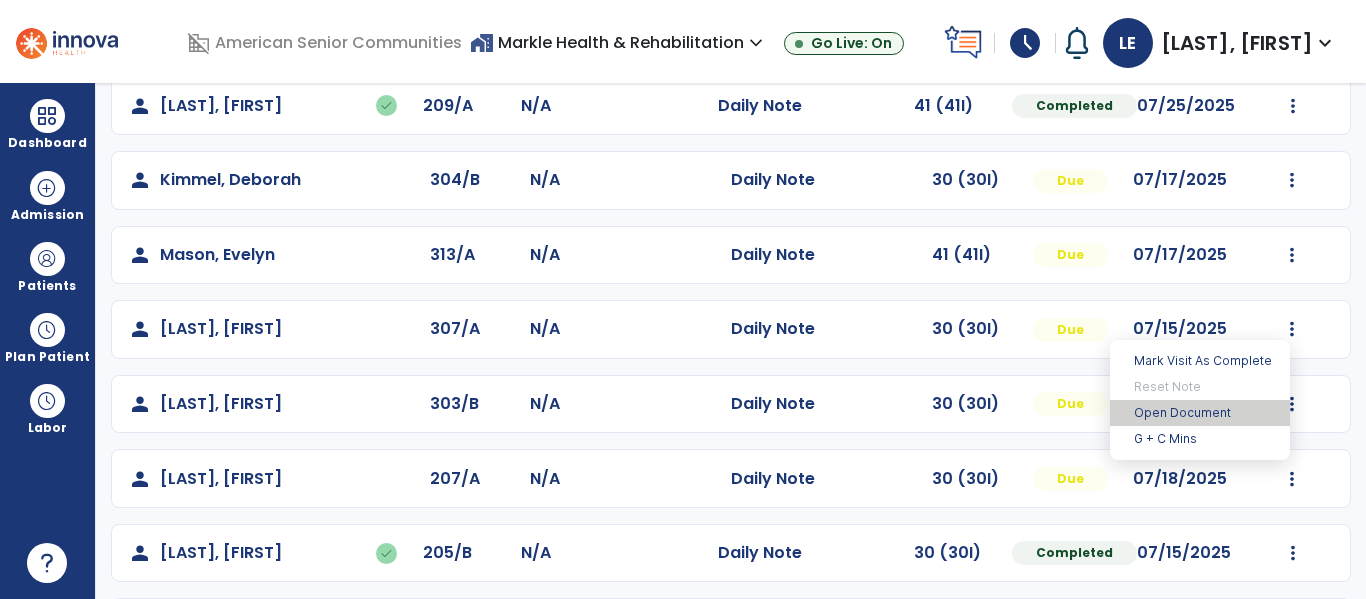click on "Open Document" at bounding box center [1200, 413] 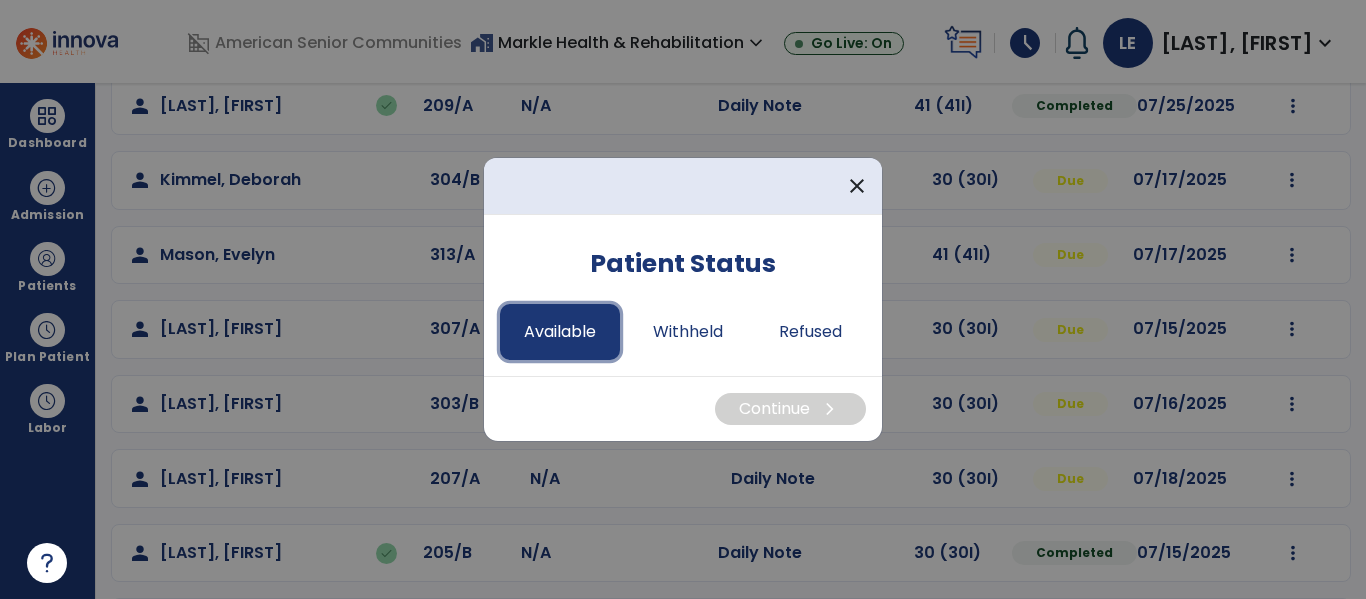 click on "Available" at bounding box center (560, 332) 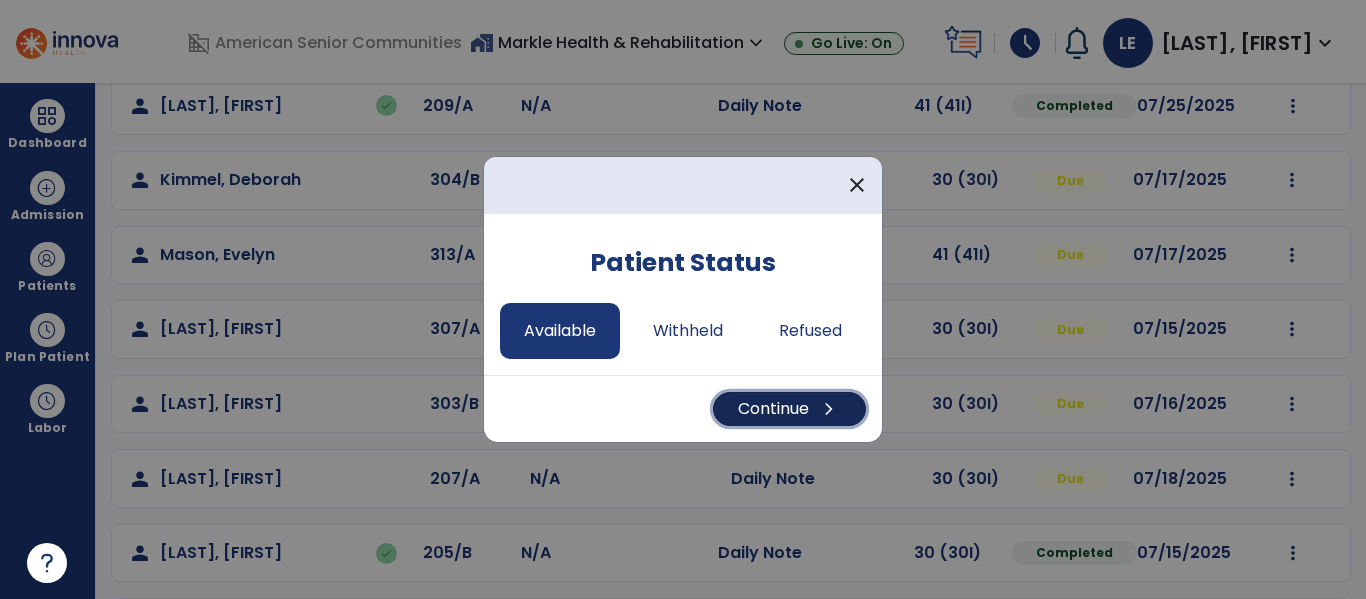 click on "Continue   chevron_right" at bounding box center [789, 409] 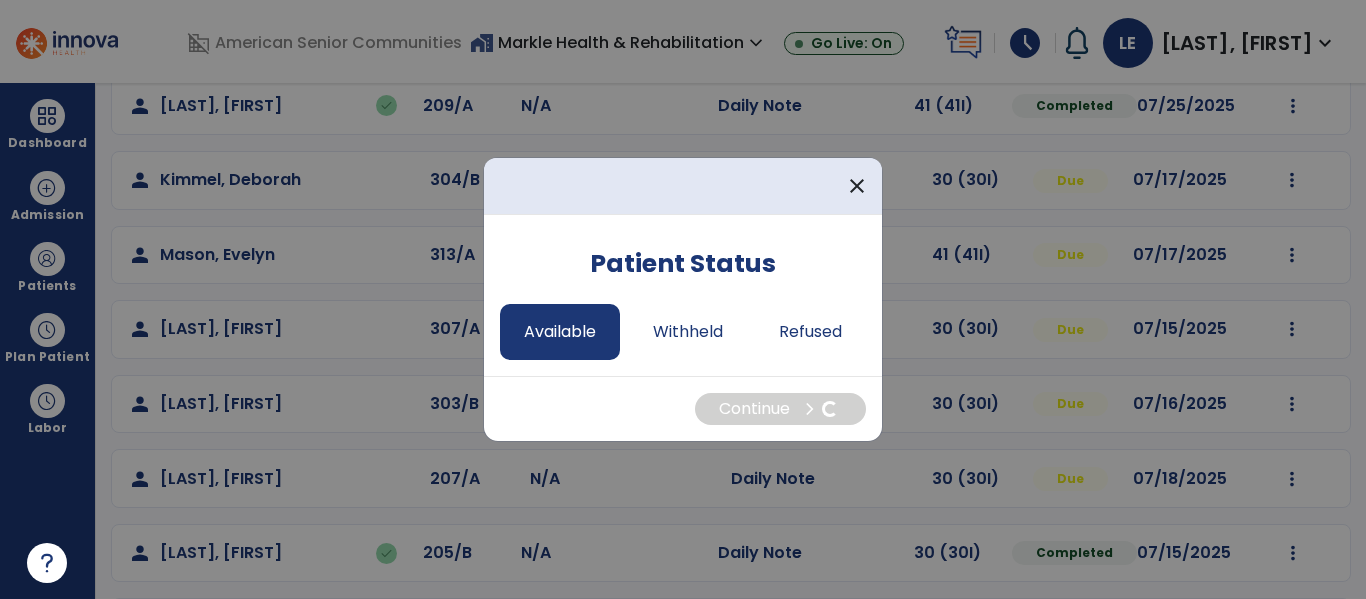 select on "*" 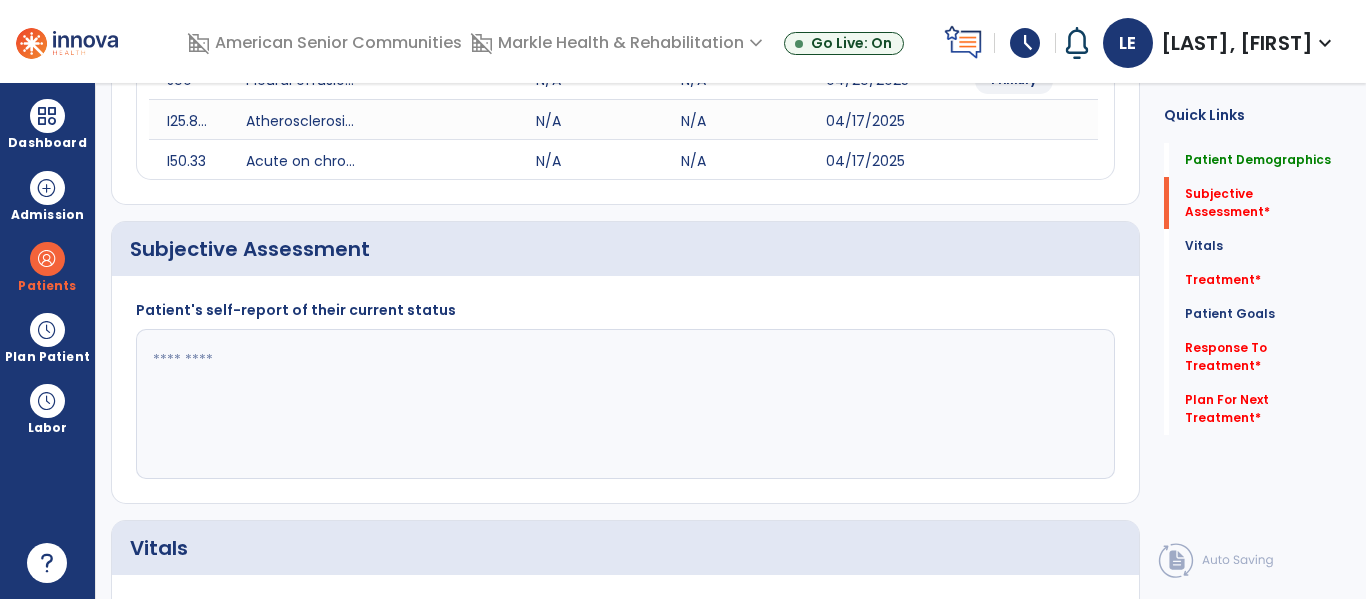click 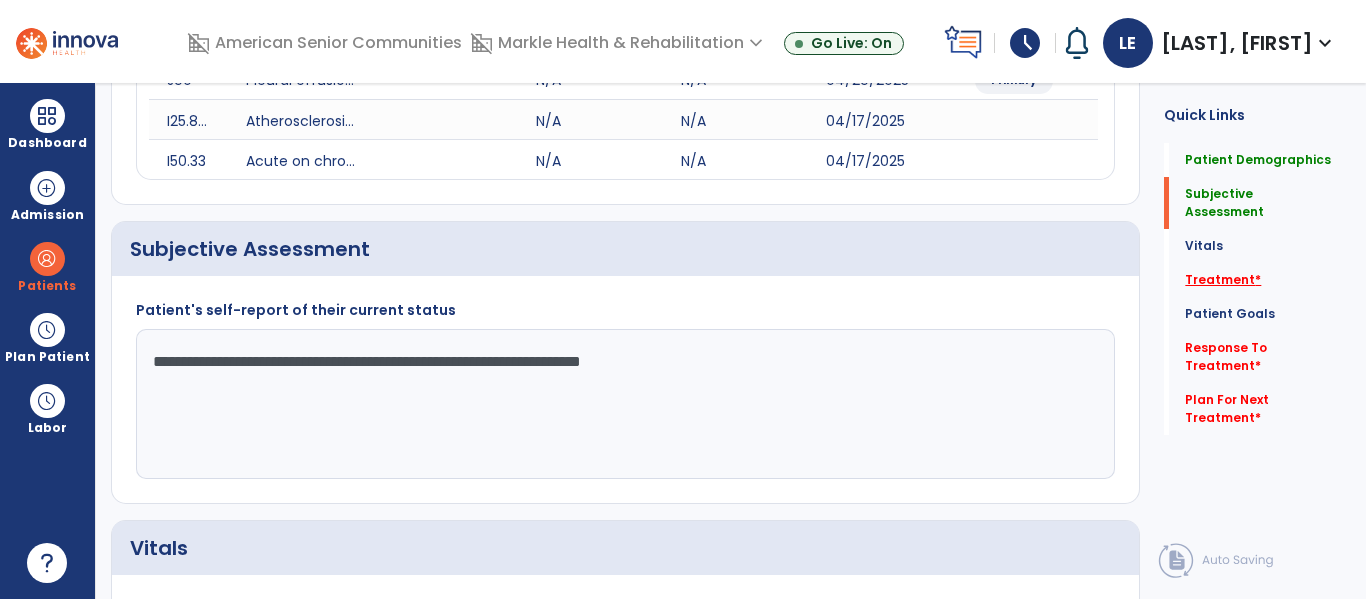 type on "**********" 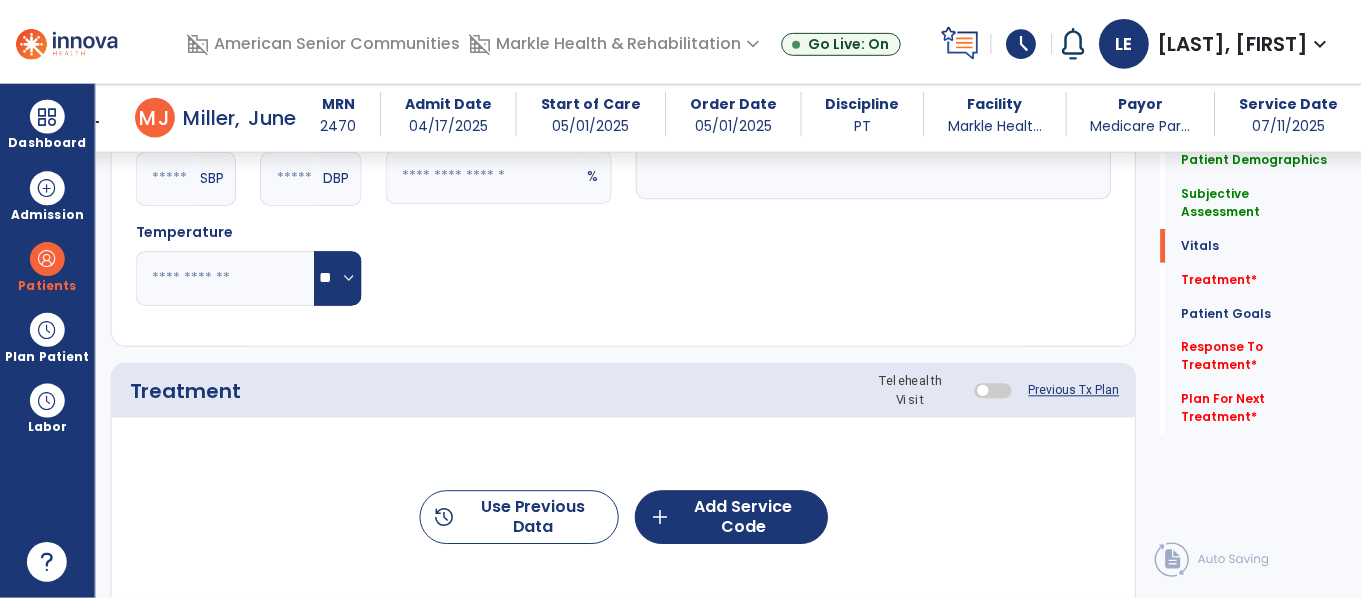 scroll, scrollTop: 1135, scrollLeft: 0, axis: vertical 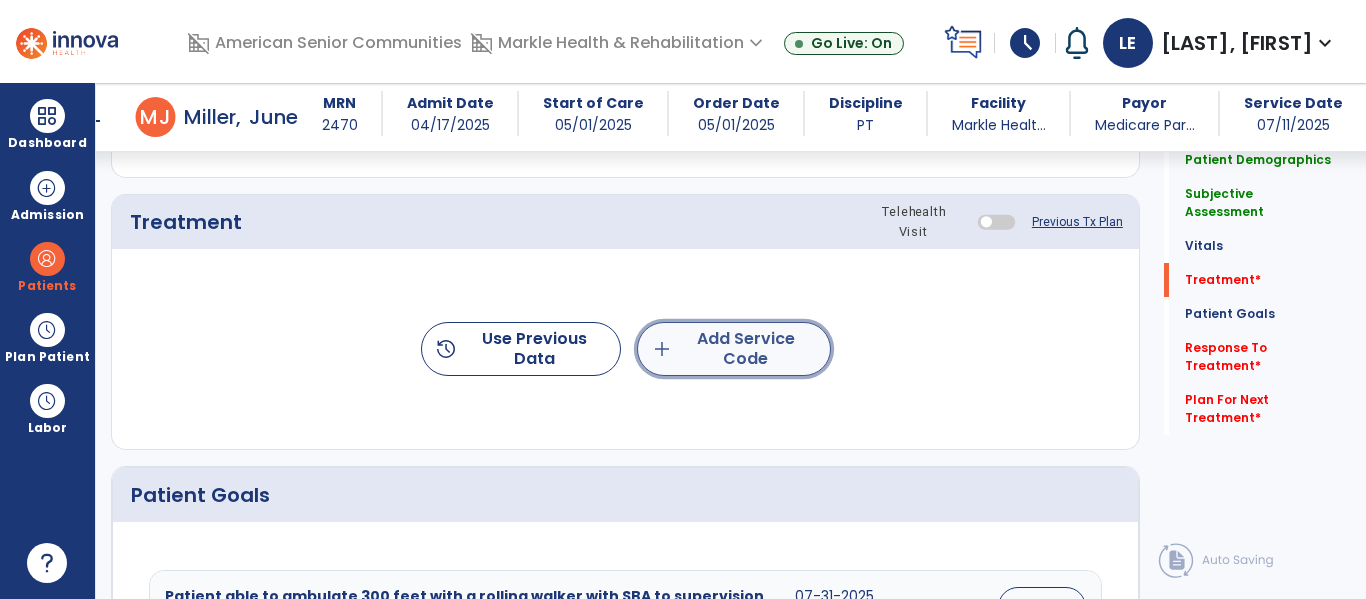 click on "add  Add Service Code" 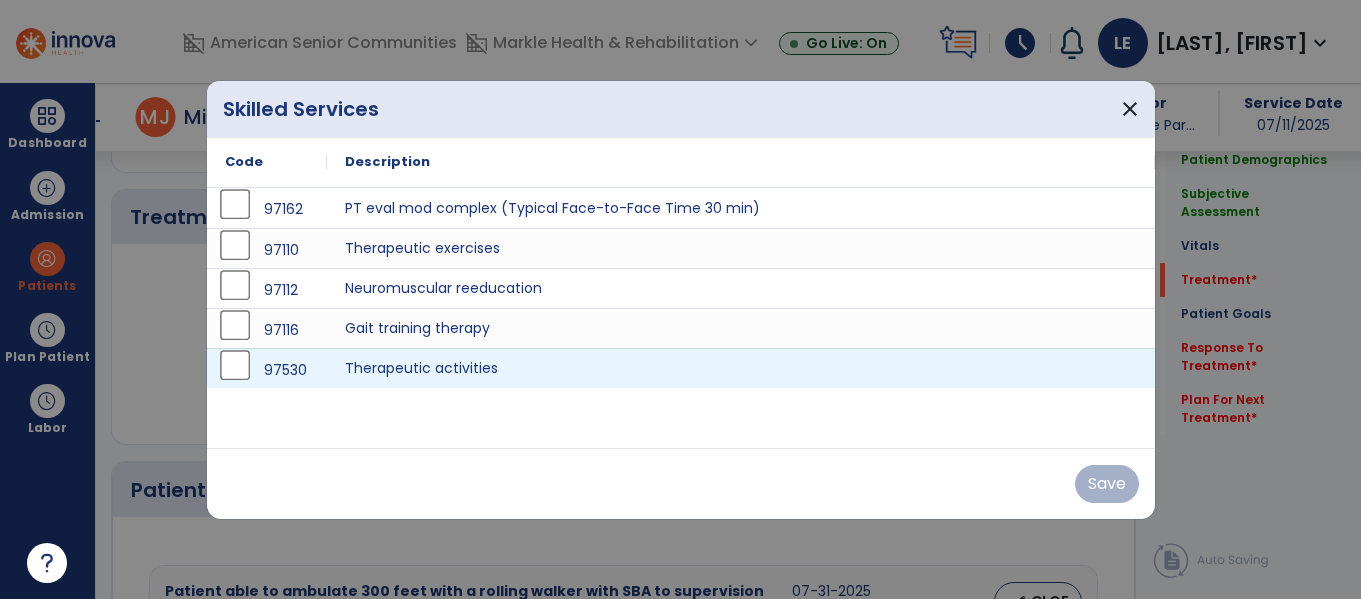 scroll, scrollTop: 1135, scrollLeft: 0, axis: vertical 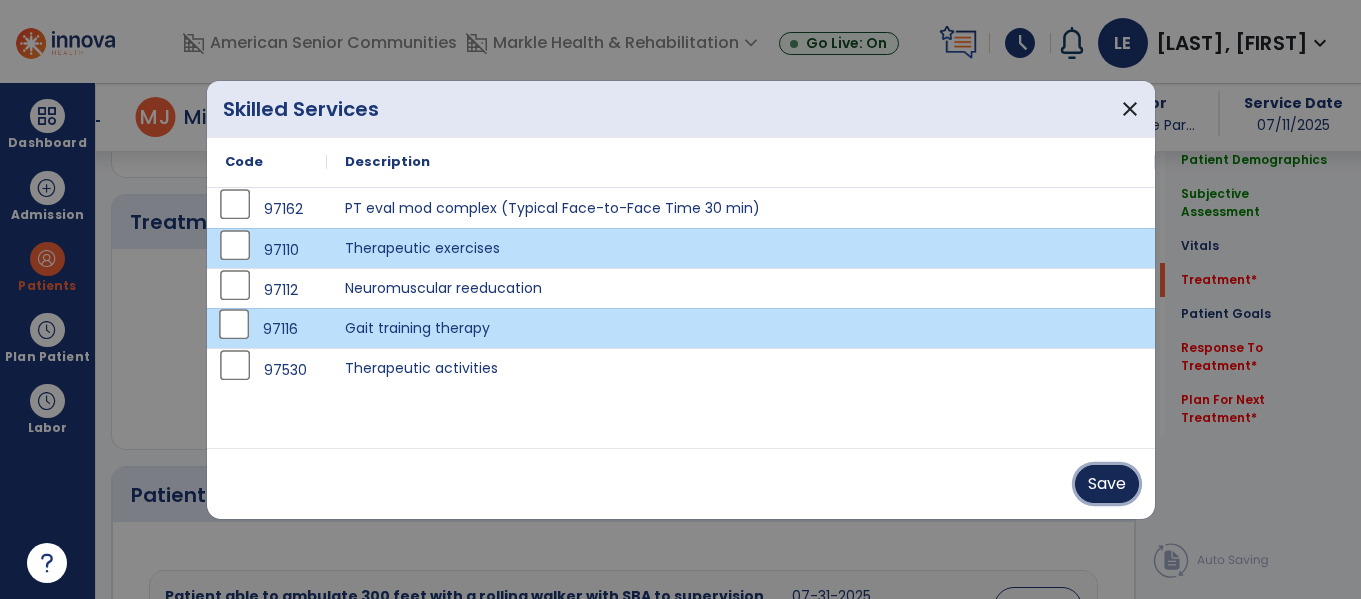 click on "Save" at bounding box center (1107, 484) 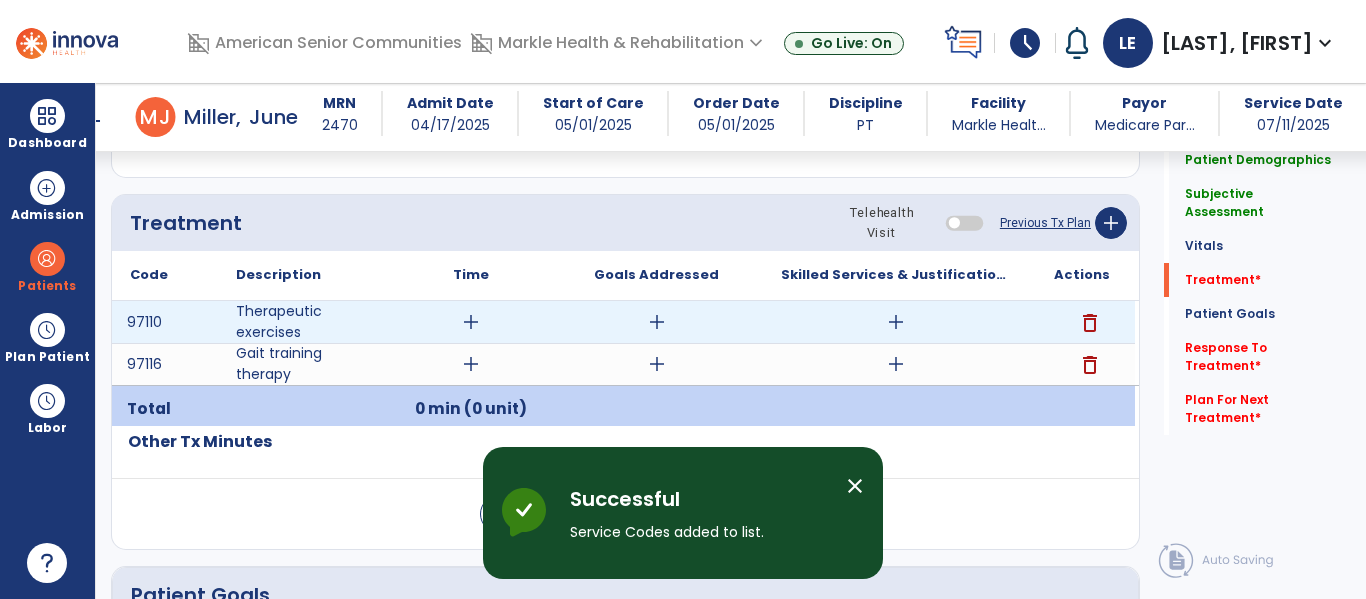 click on "add" at bounding box center [471, 322] 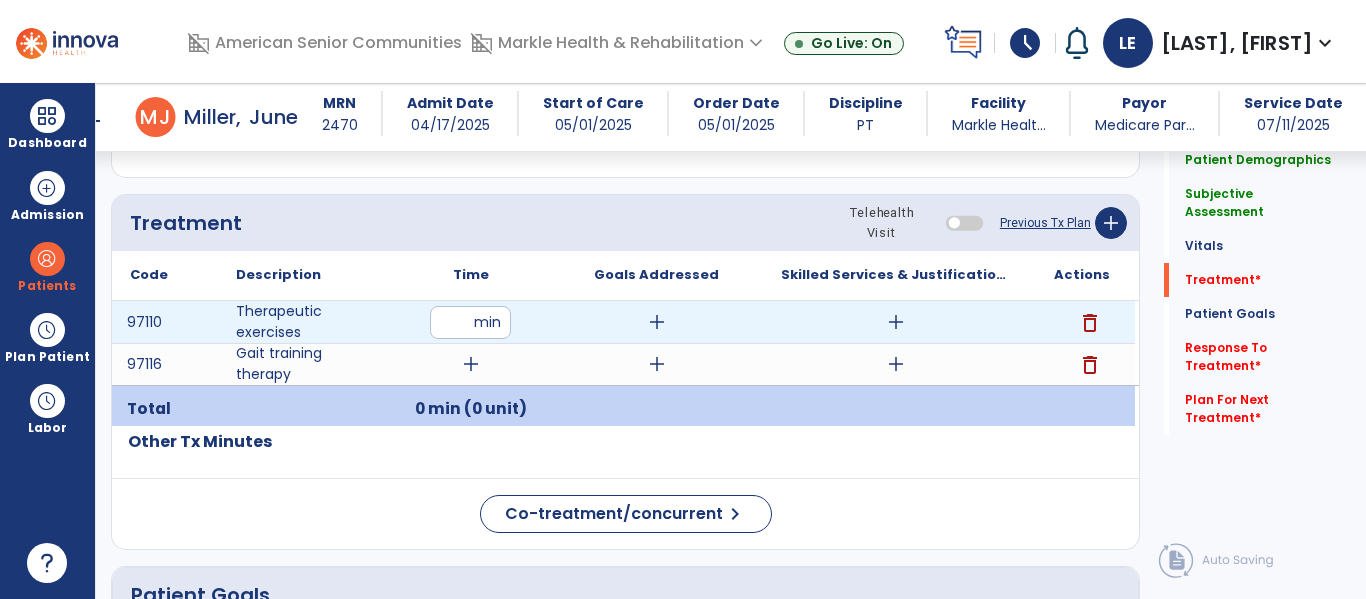 type on "**" 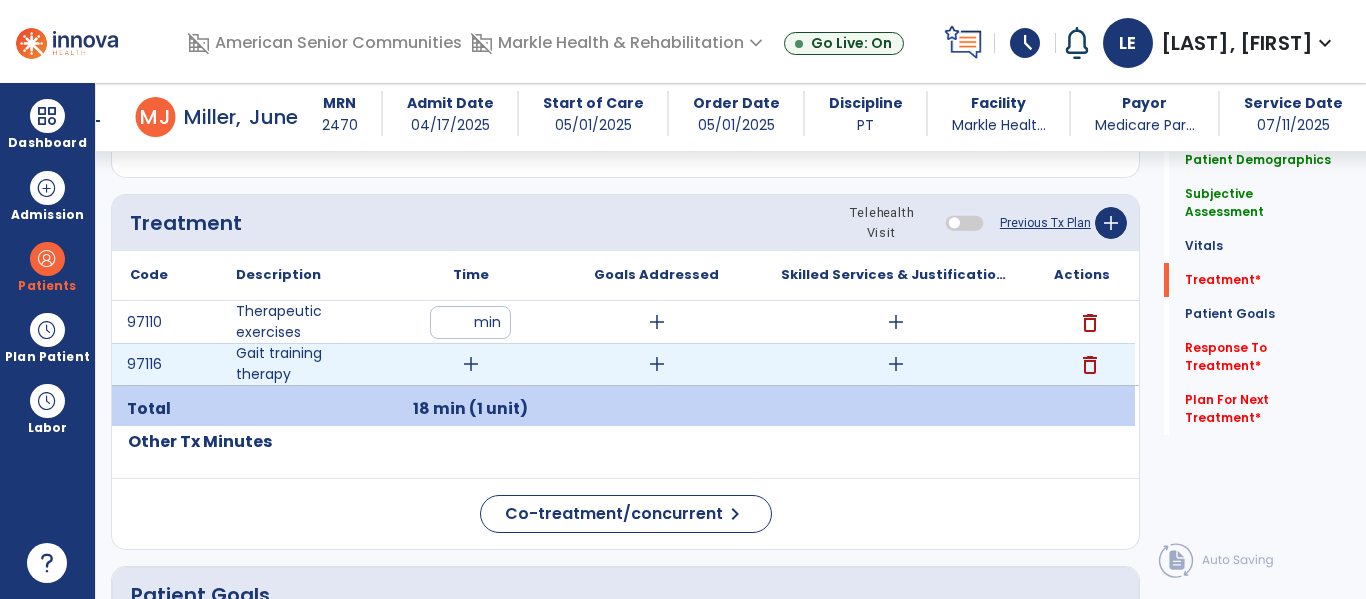 click on "add" at bounding box center (471, 364) 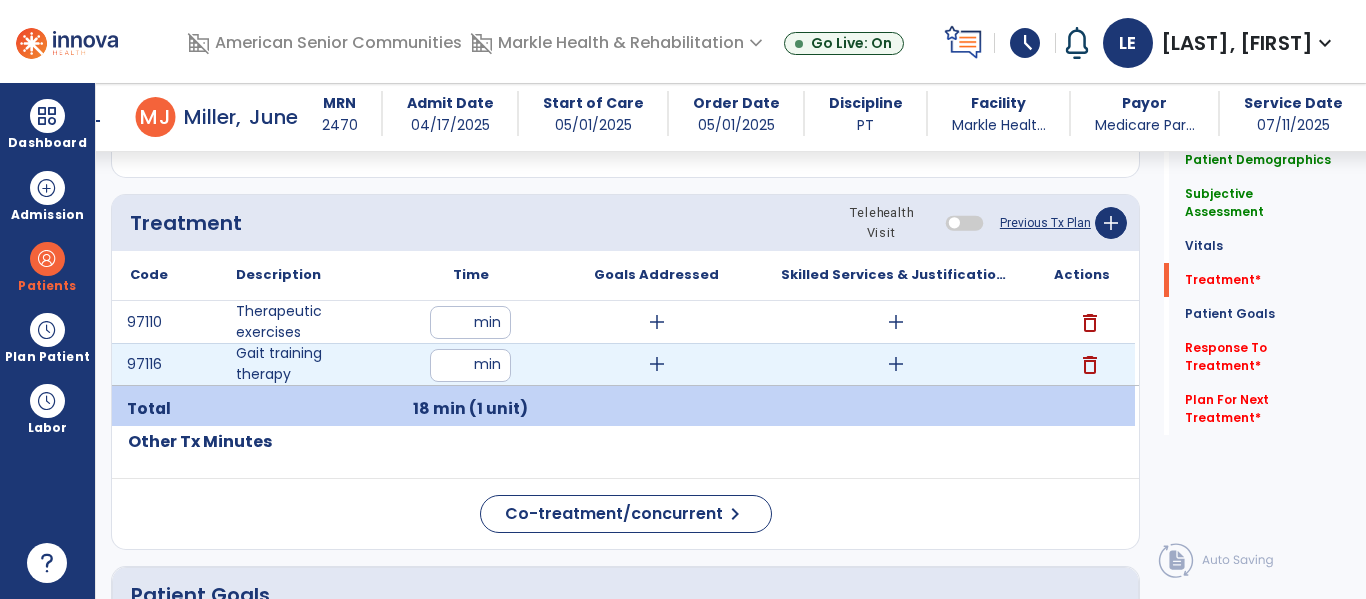 type on "**" 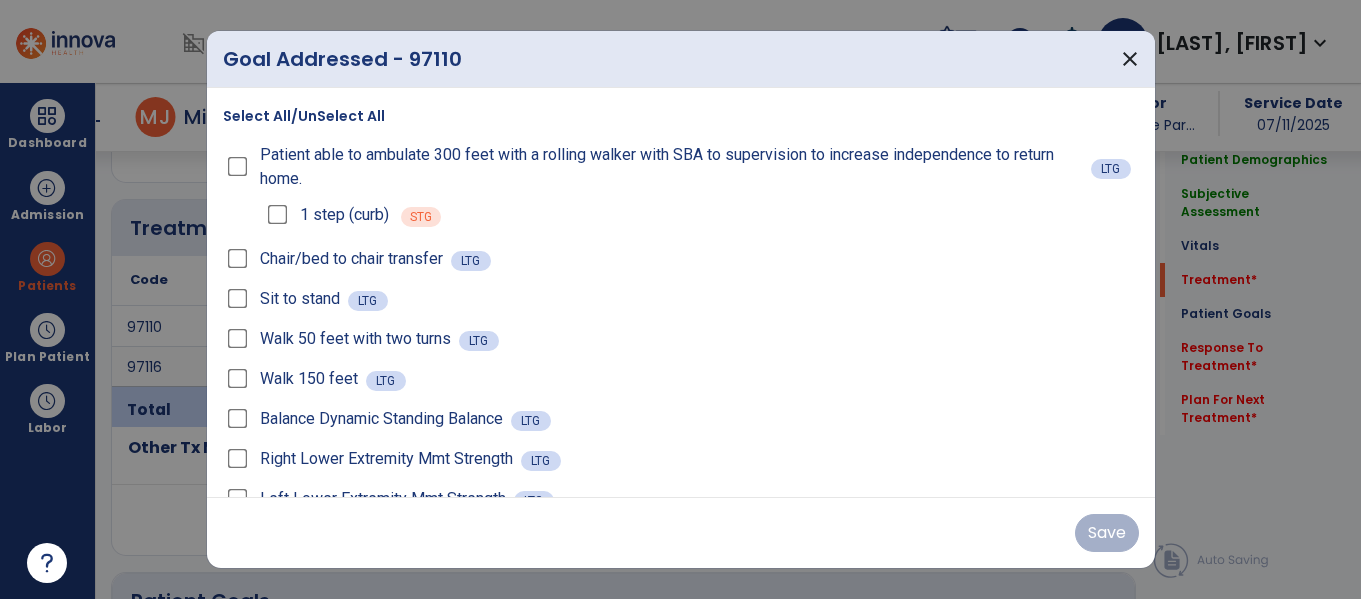 scroll, scrollTop: 1135, scrollLeft: 0, axis: vertical 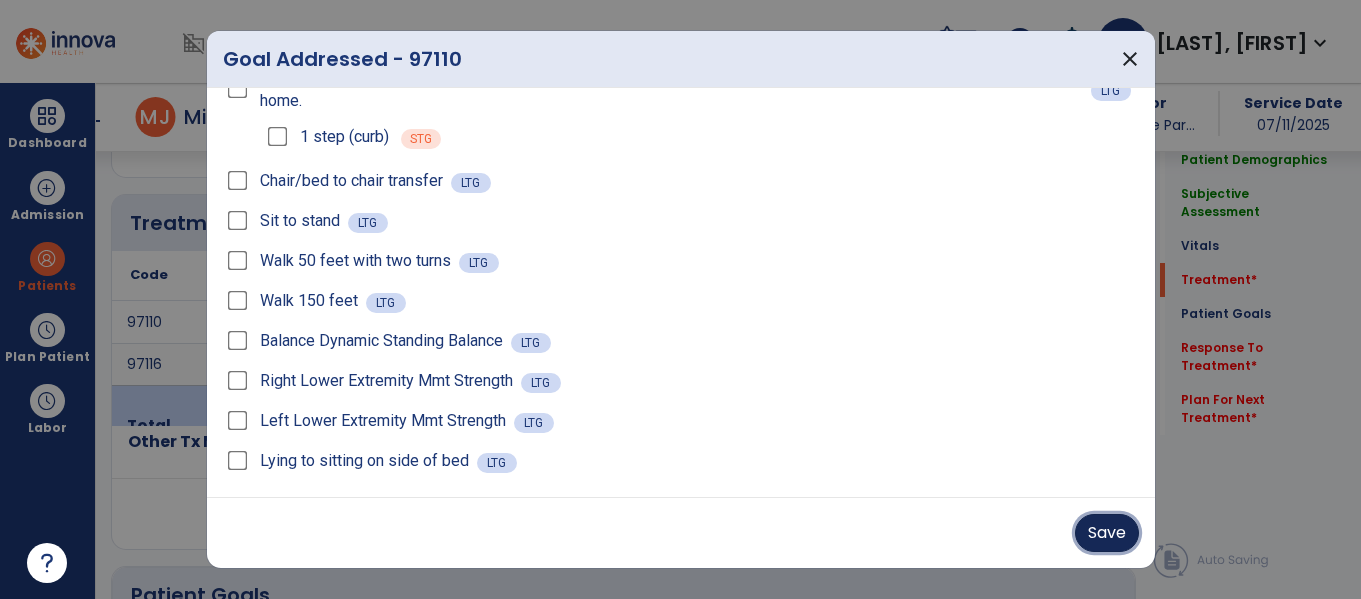 click on "Save" at bounding box center (1107, 533) 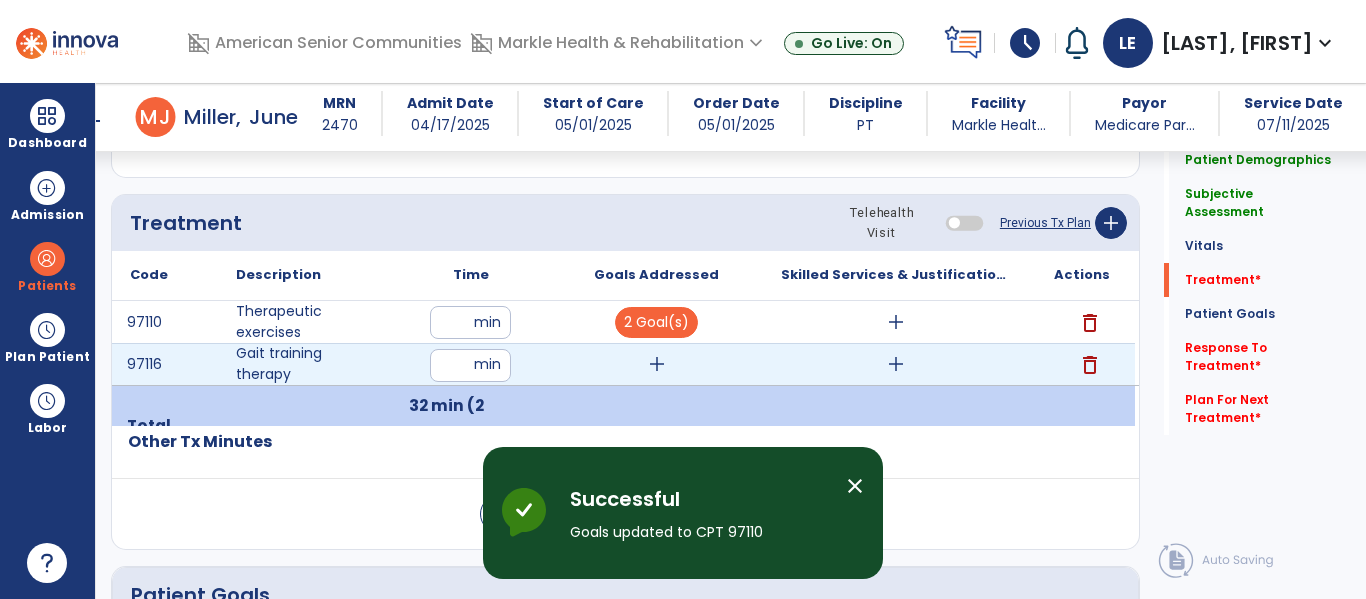 click on "add" at bounding box center [657, 364] 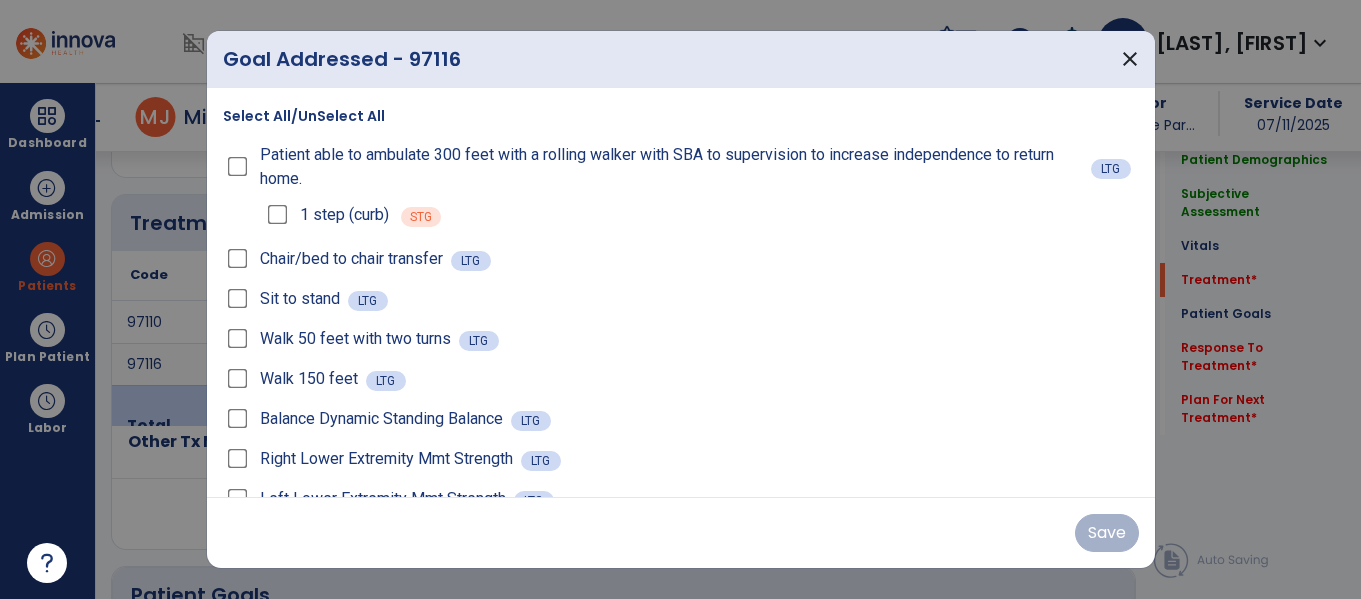 scroll, scrollTop: 1135, scrollLeft: 0, axis: vertical 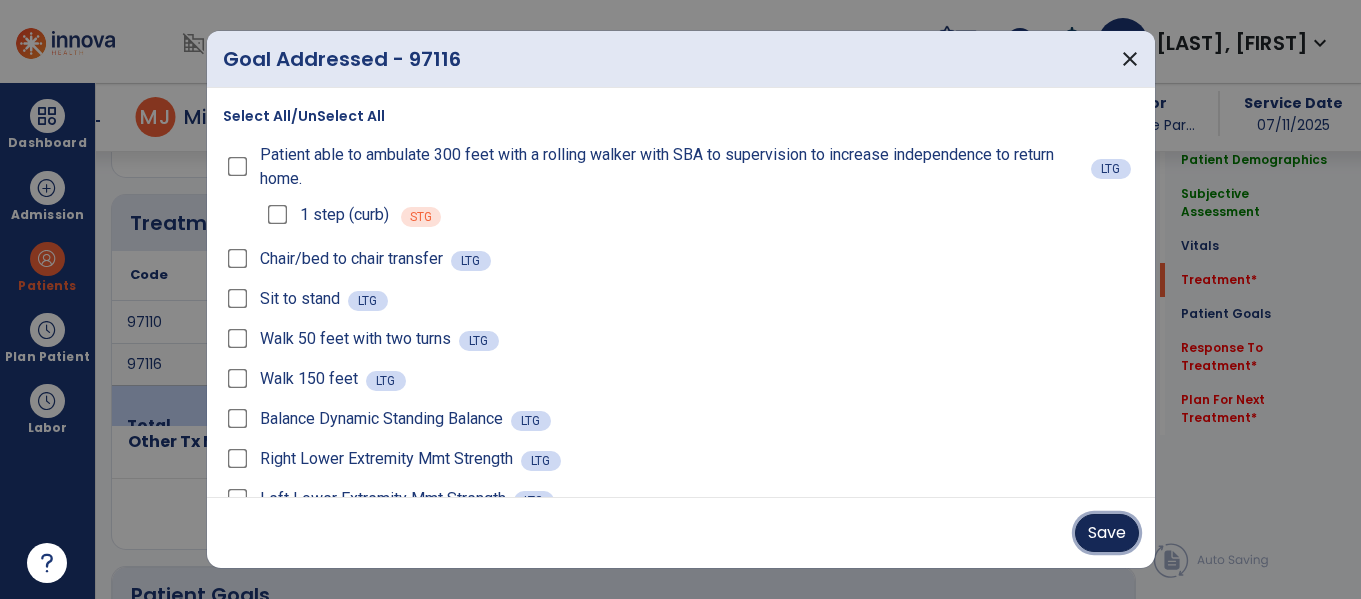 click on "Save" at bounding box center (1107, 533) 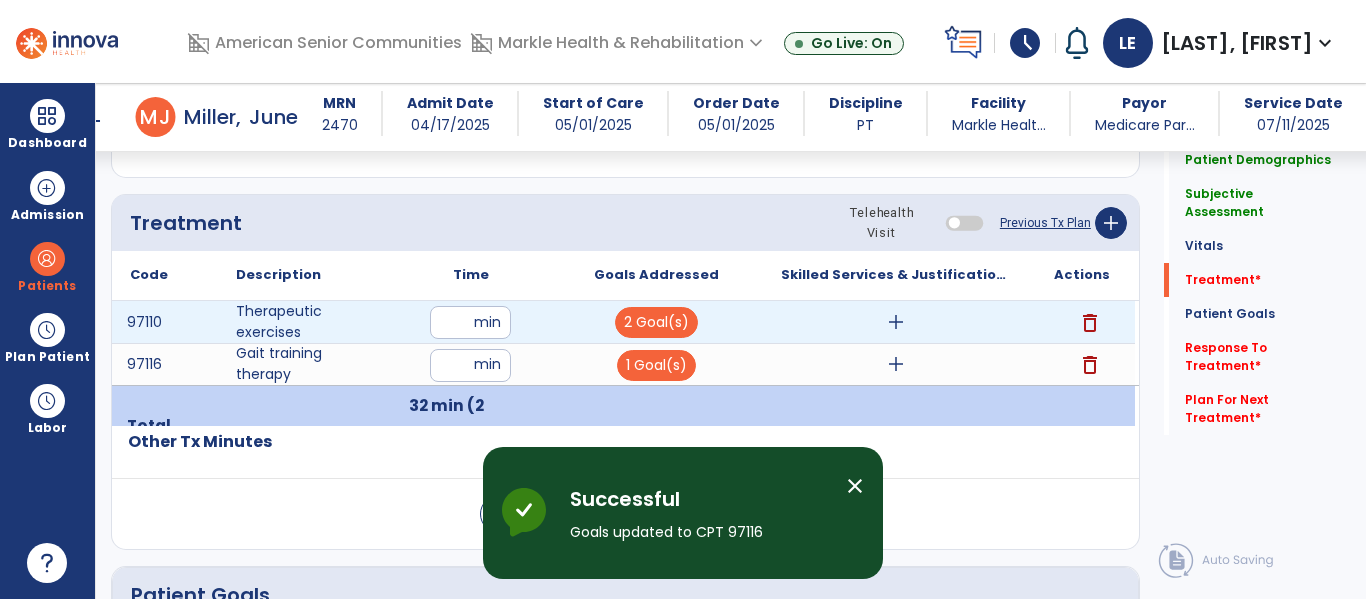 click on "add" at bounding box center [896, 322] 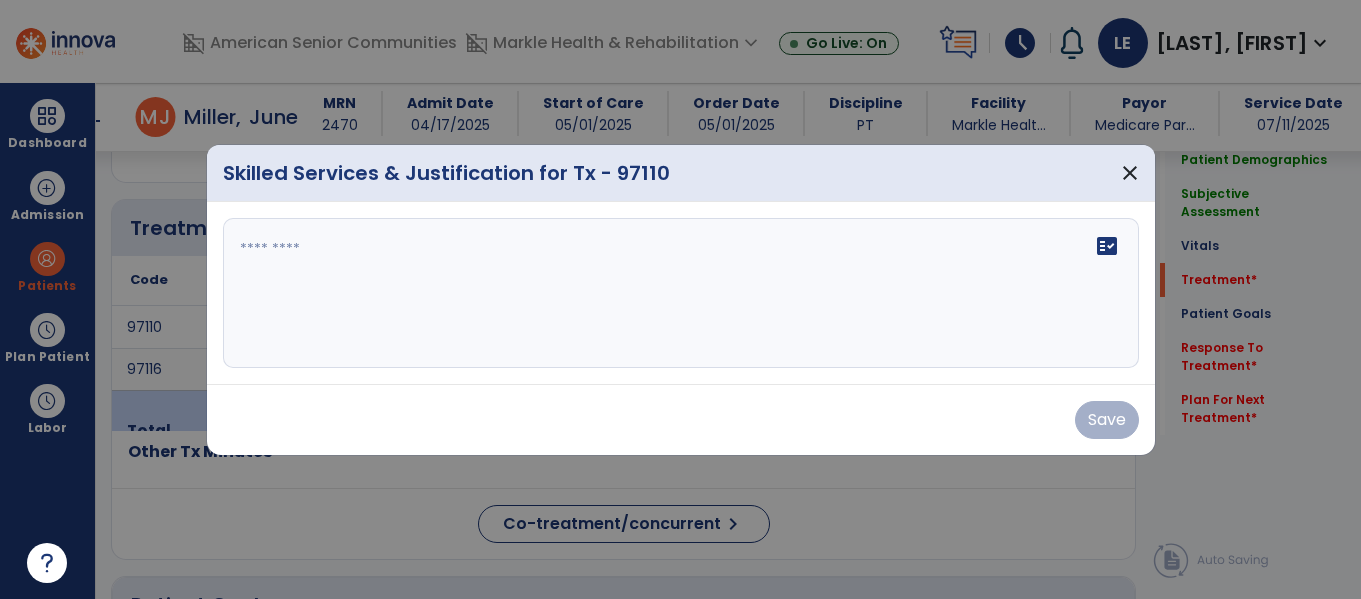 scroll, scrollTop: 1135, scrollLeft: 0, axis: vertical 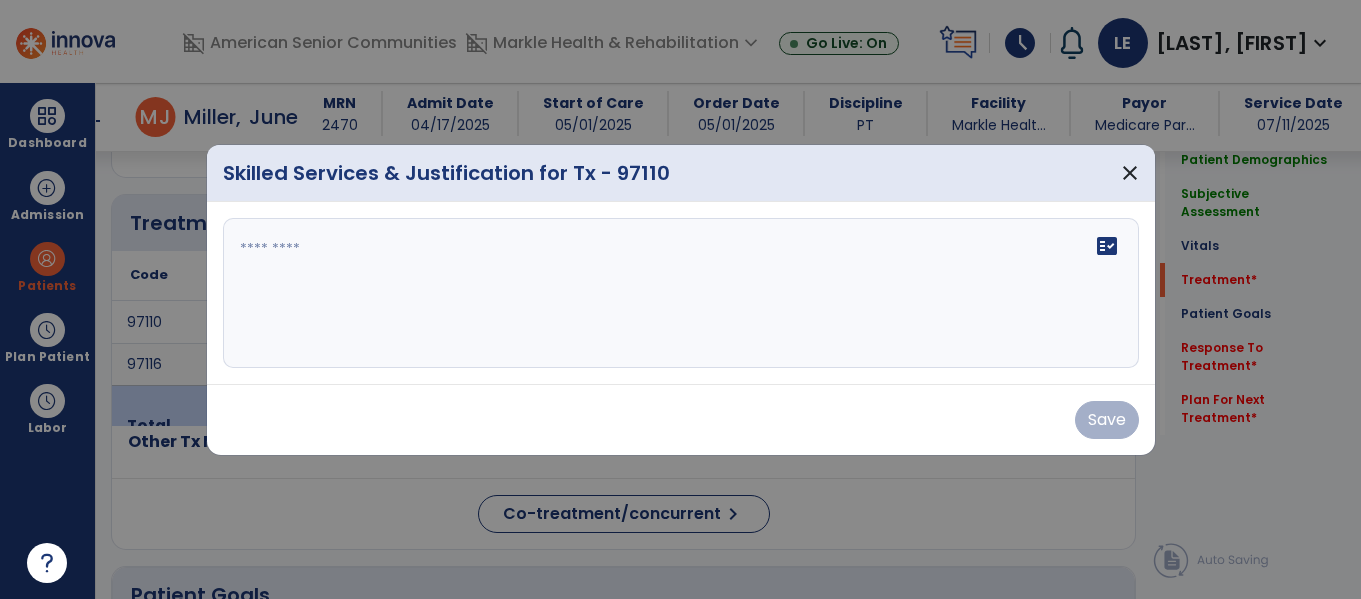 click on "fact_check" at bounding box center [681, 293] 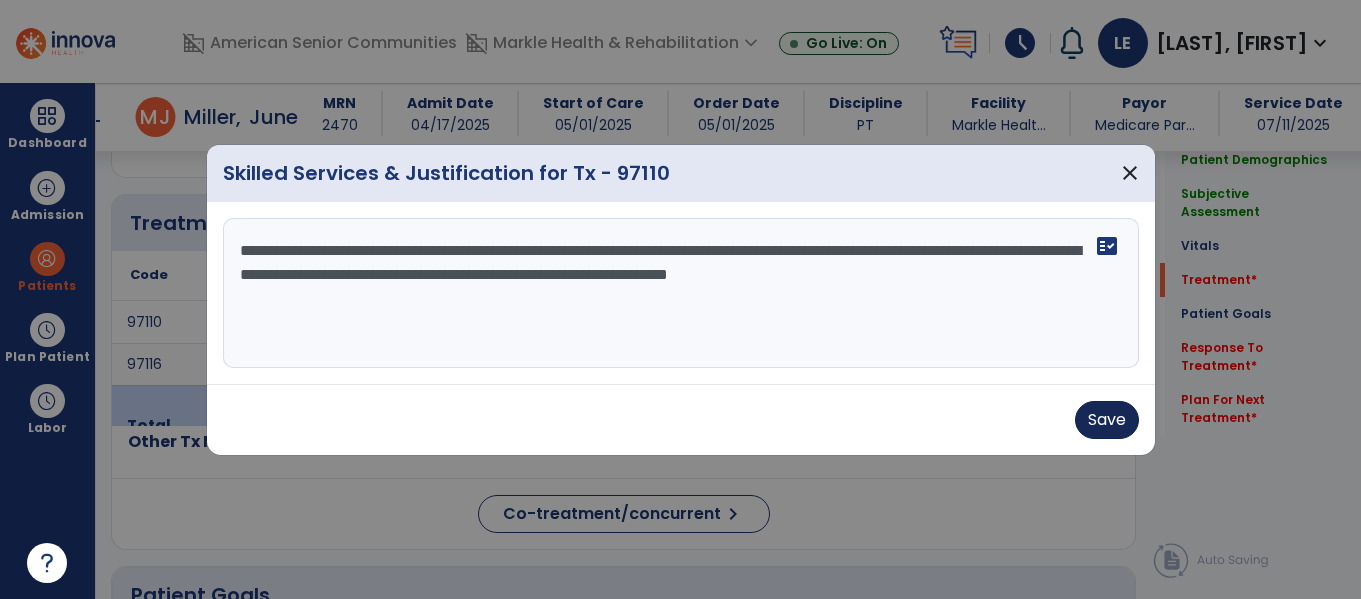 type on "**********" 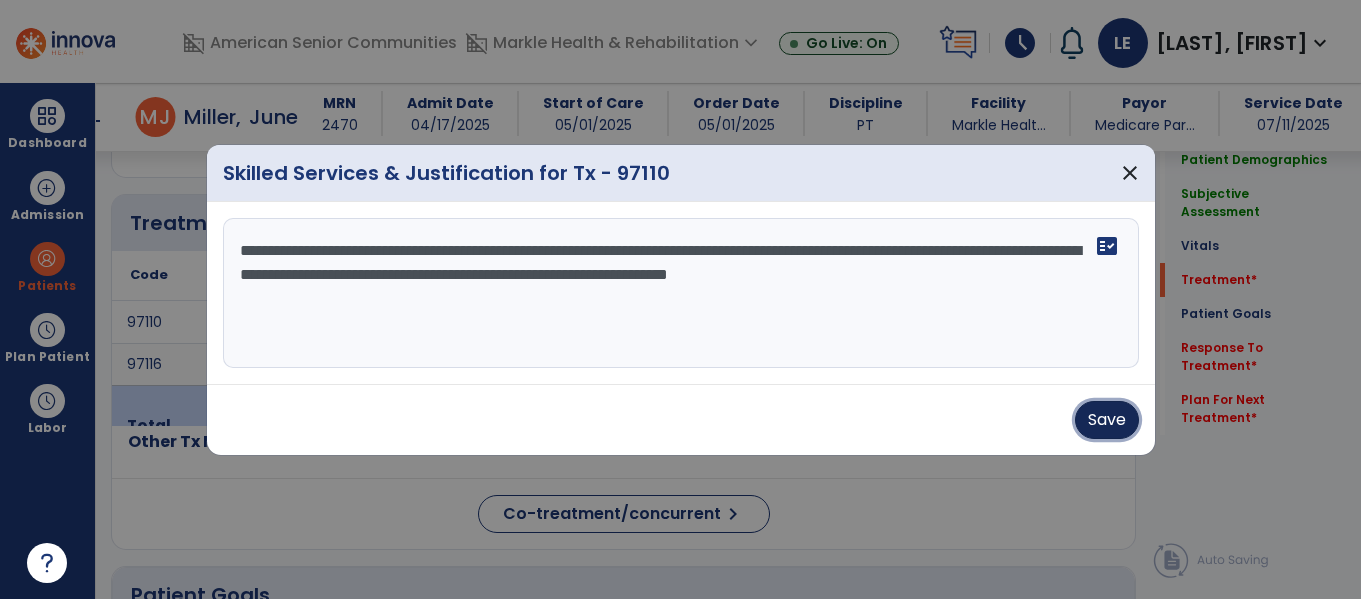 click on "Save" at bounding box center [1107, 420] 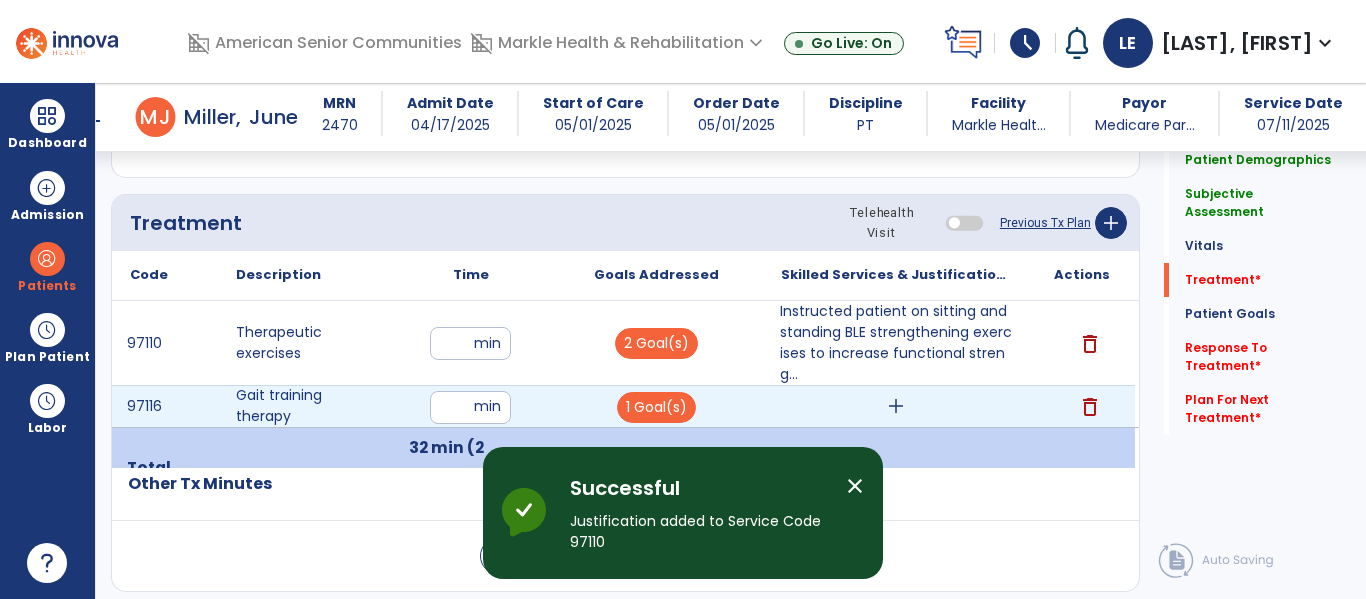click on "add" at bounding box center [896, 406] 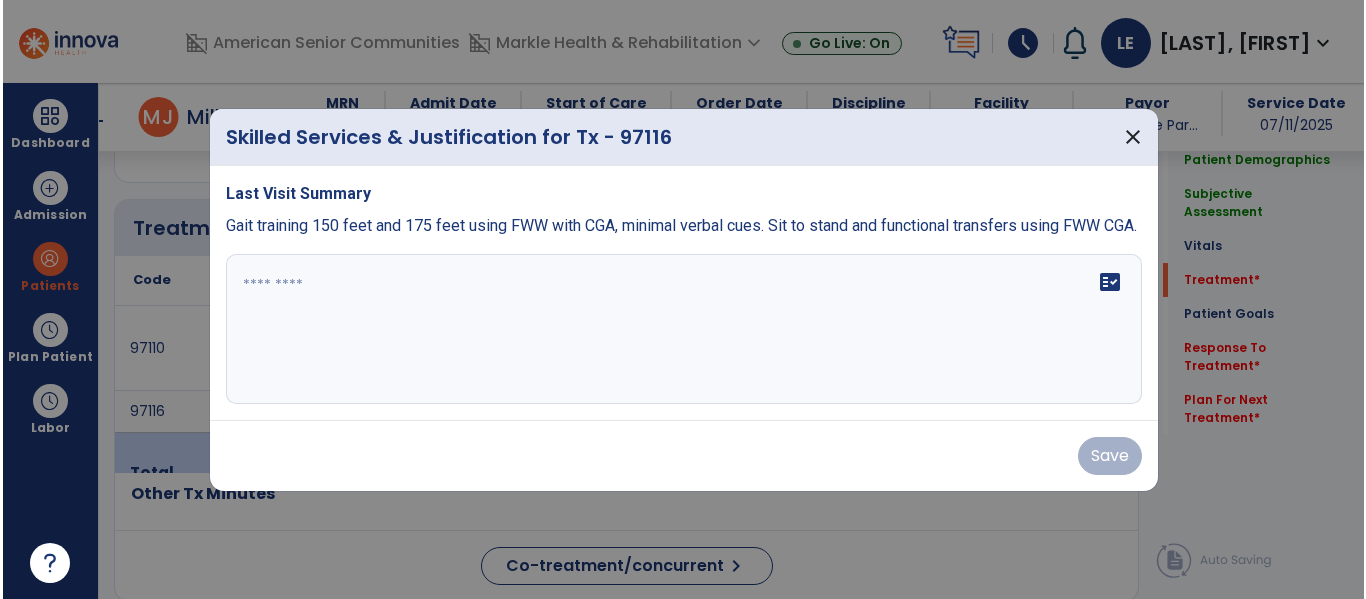 scroll, scrollTop: 1135, scrollLeft: 0, axis: vertical 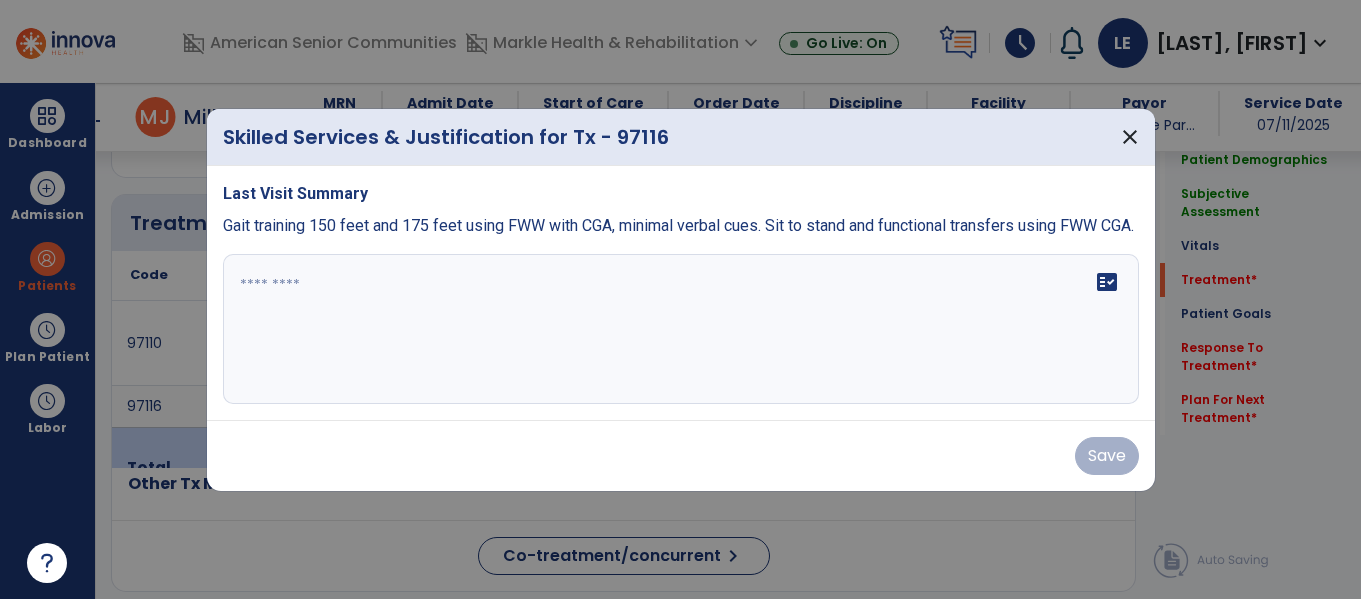 click on "fact_check" at bounding box center (681, 329) 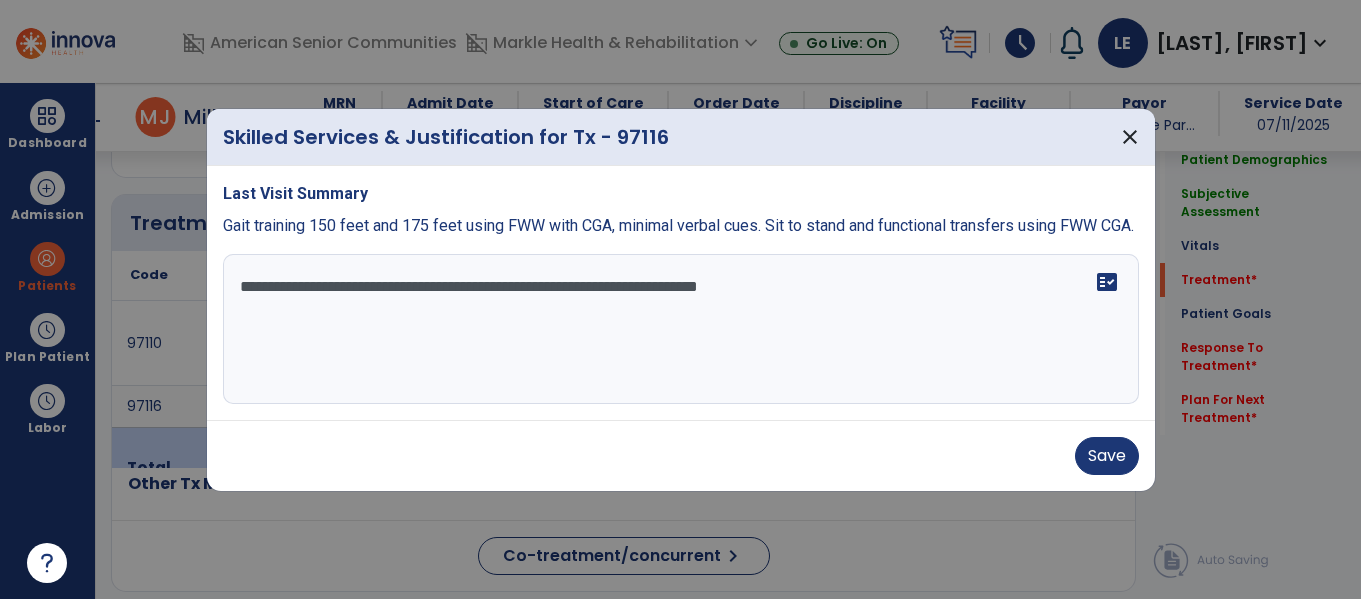 type on "**********" 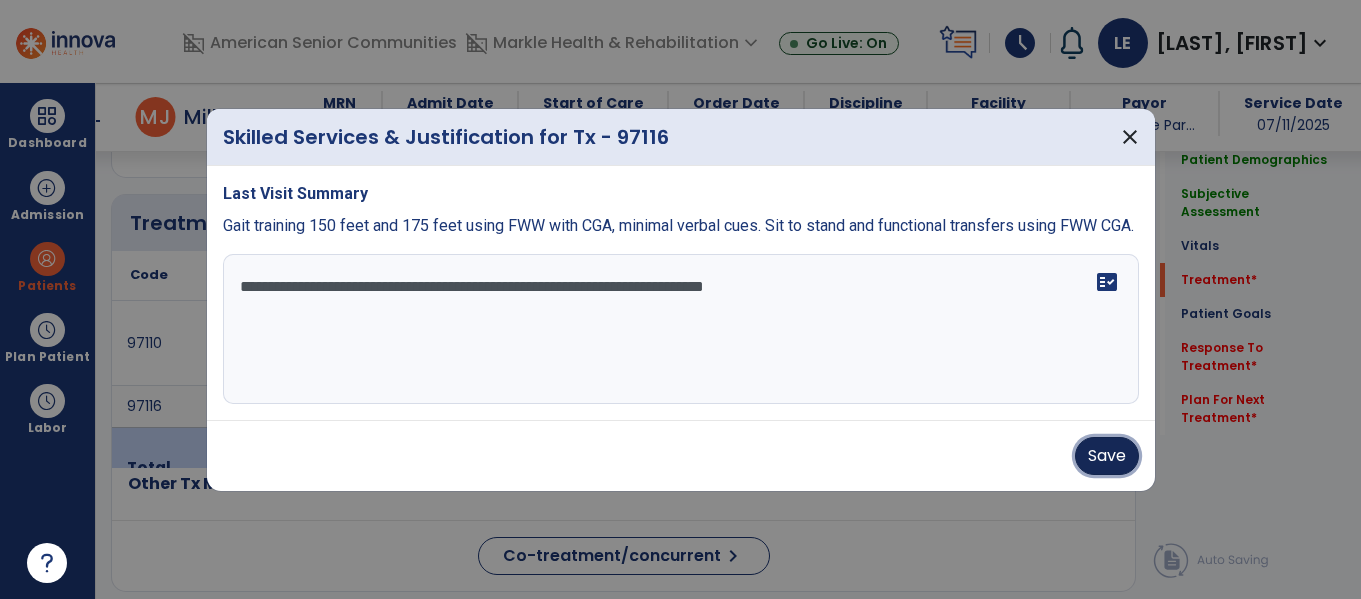 click on "Save" at bounding box center (1107, 456) 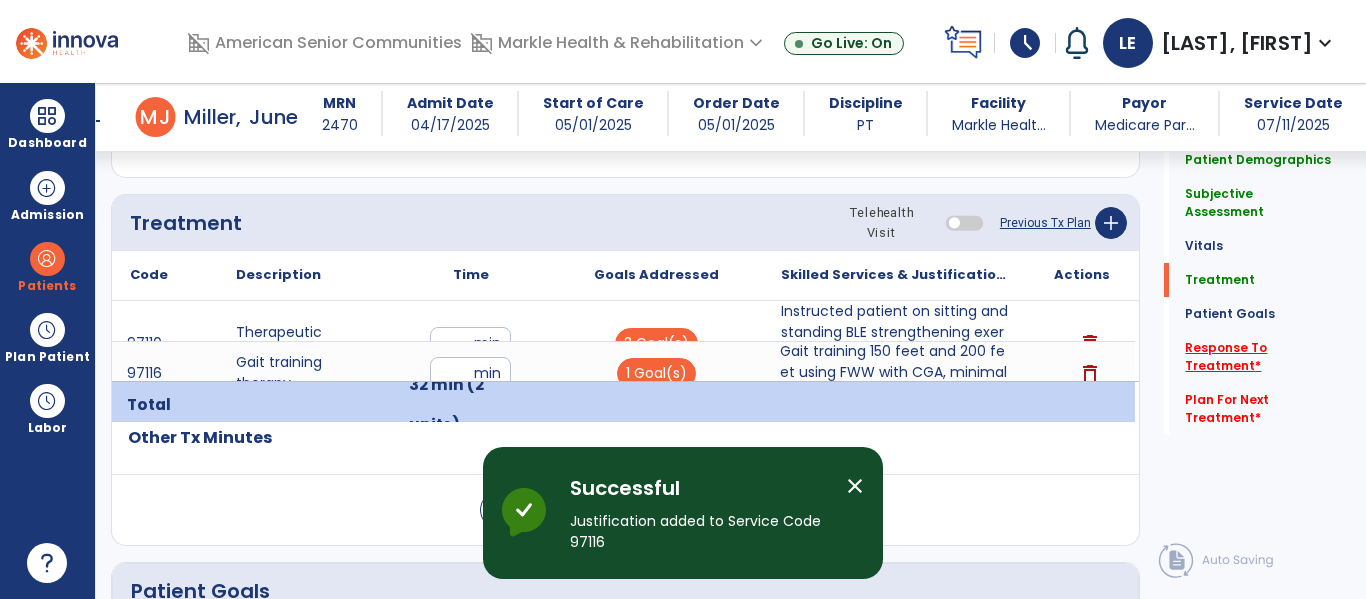 click on "Response To Treatment   *" 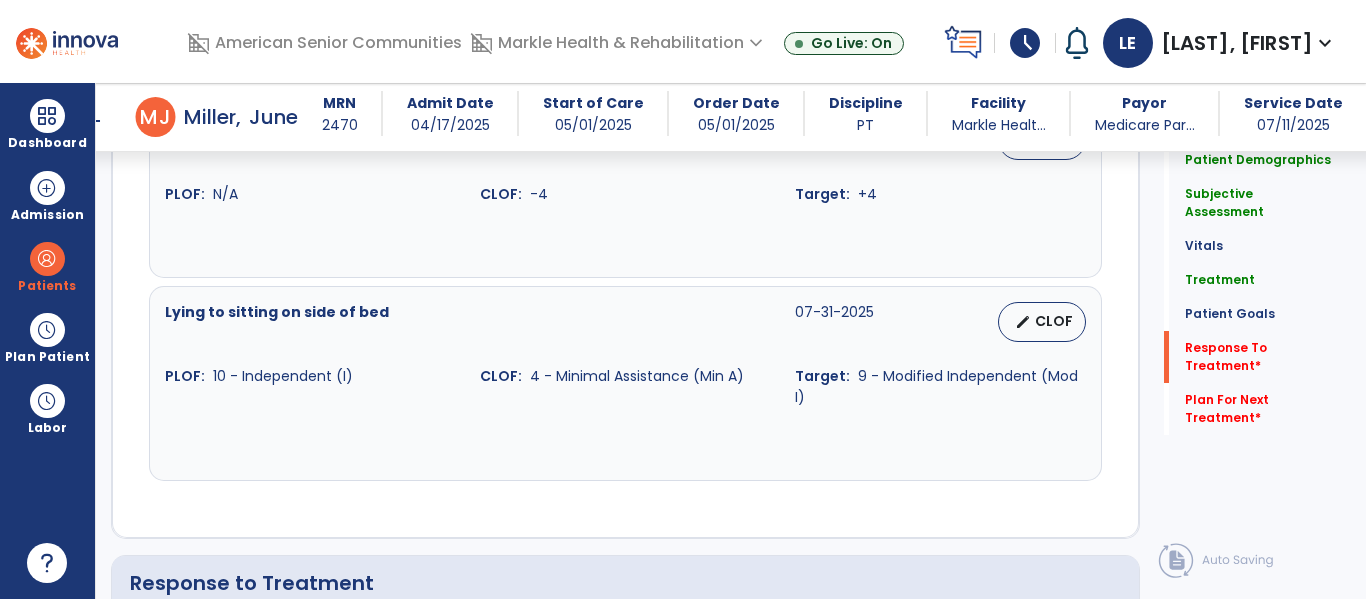 scroll, scrollTop: 3534, scrollLeft: 0, axis: vertical 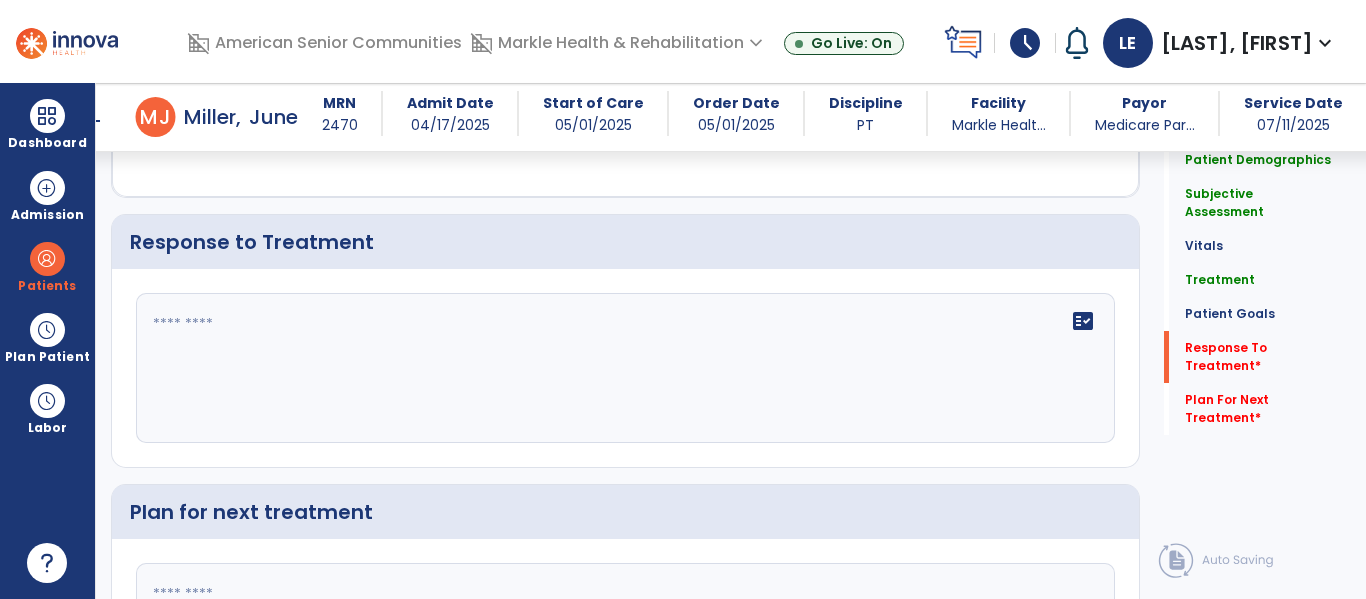 click on "fact_check" 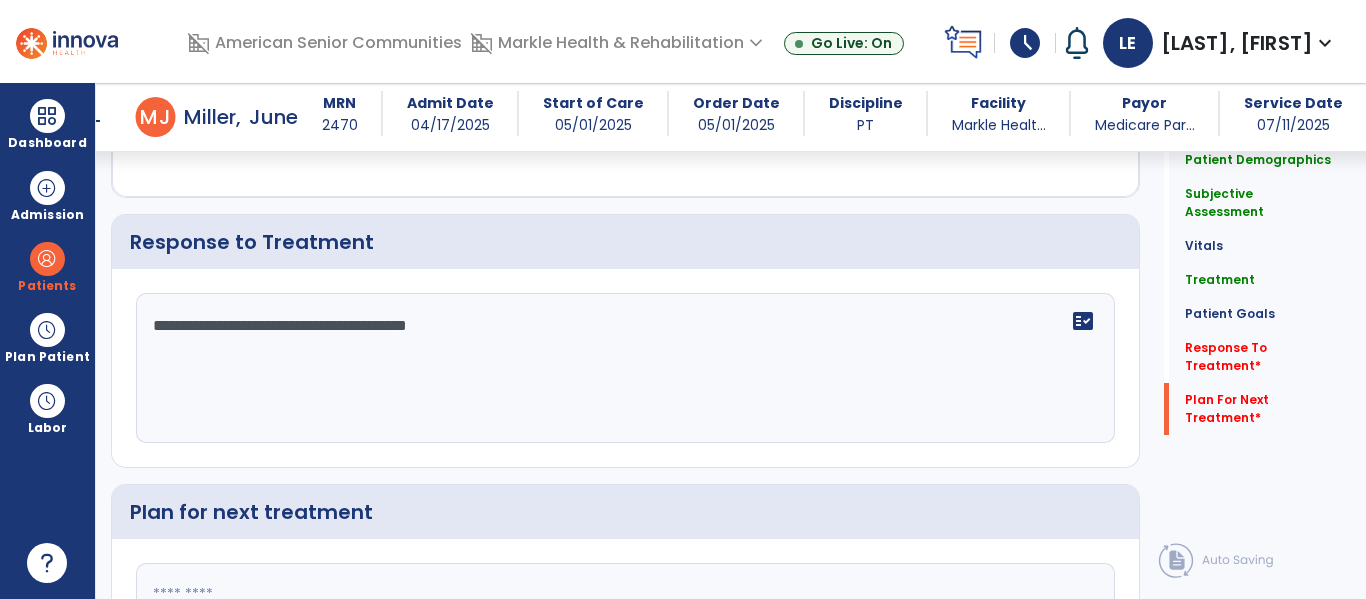 scroll, scrollTop: 3739, scrollLeft: 0, axis: vertical 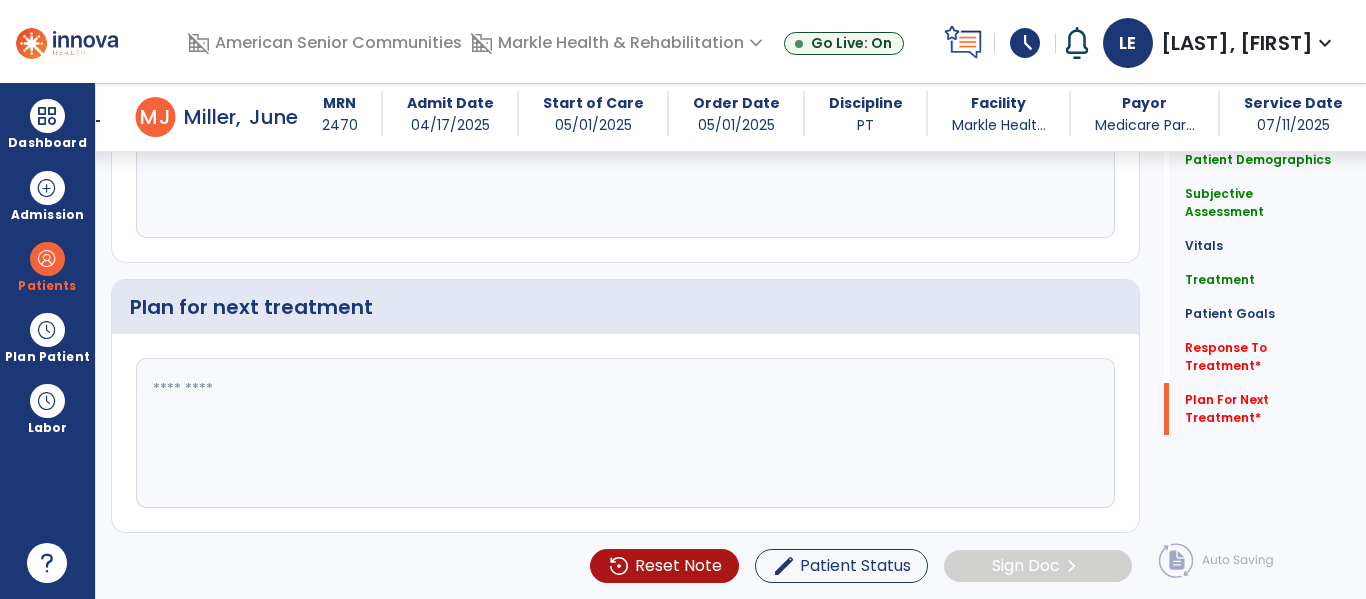 type on "**********" 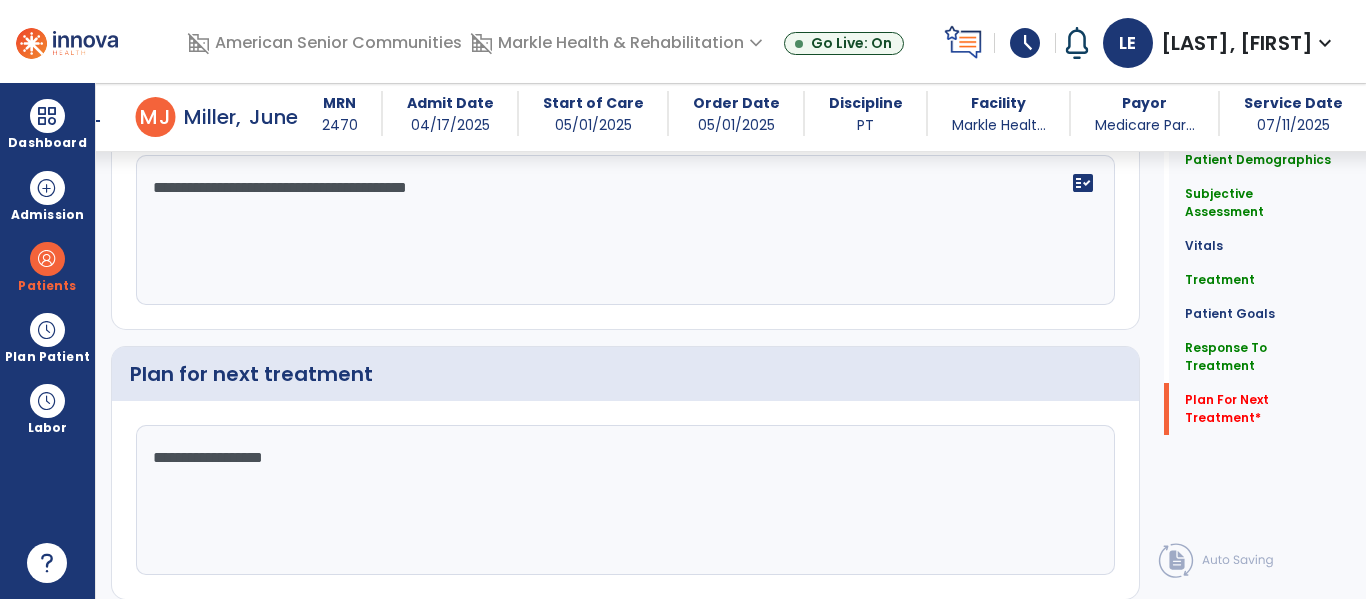 scroll, scrollTop: 3739, scrollLeft: 0, axis: vertical 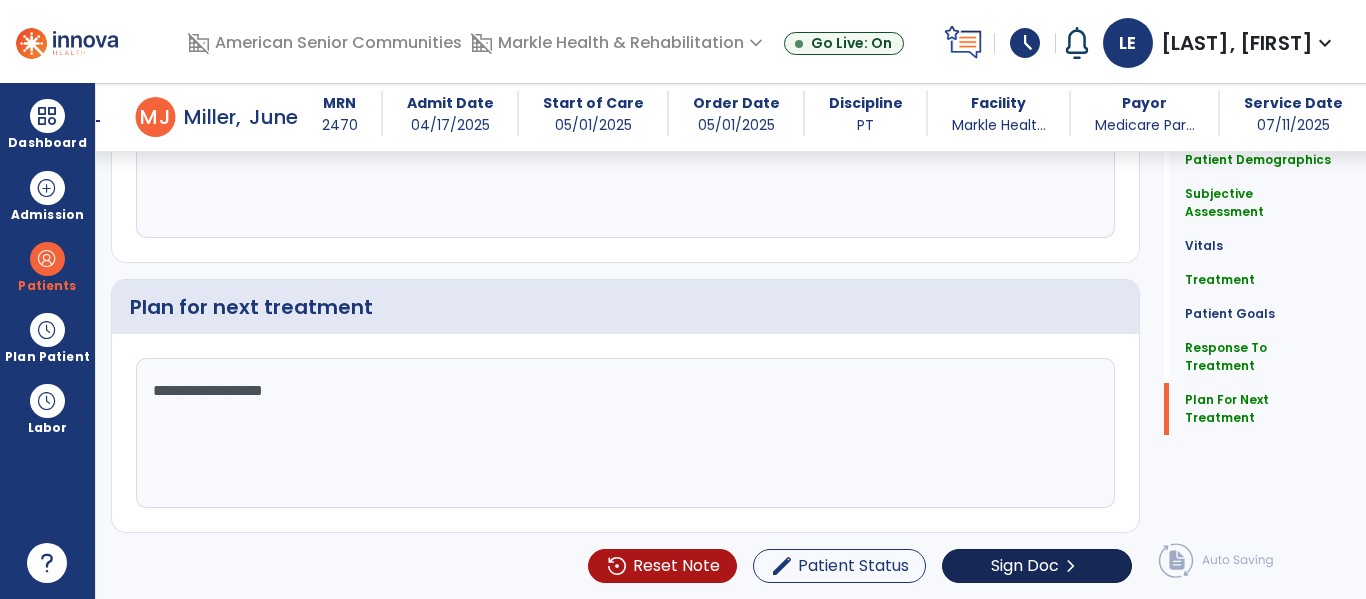 type on "**********" 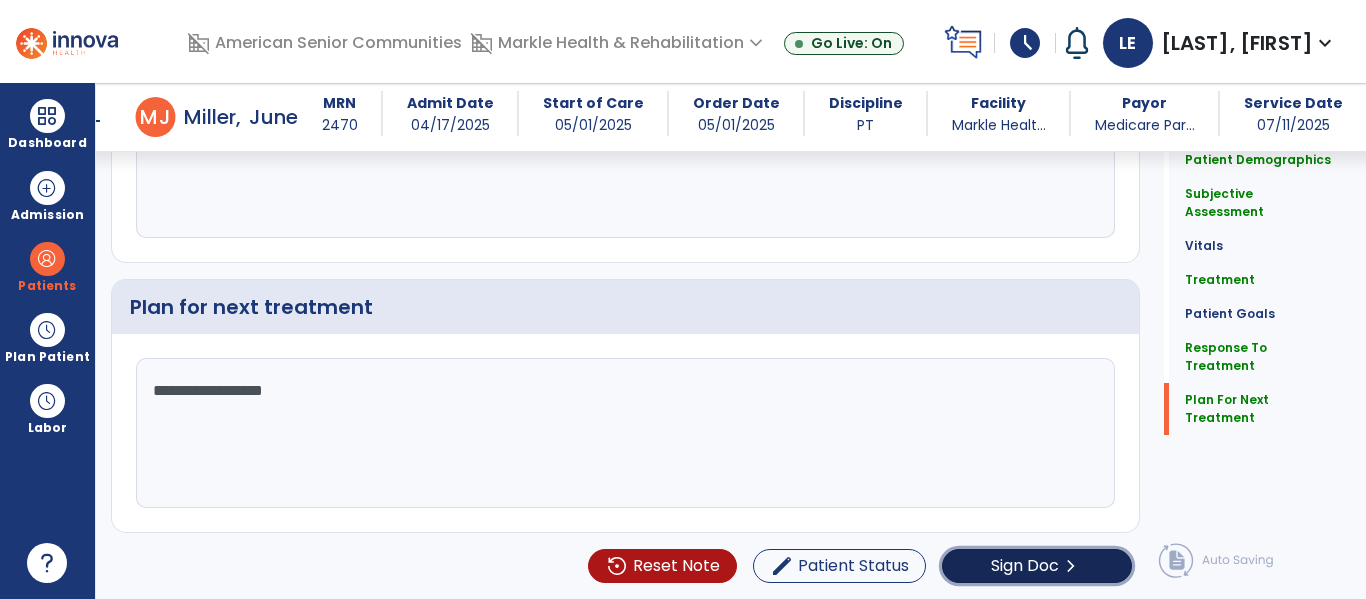 click on "Sign Doc" 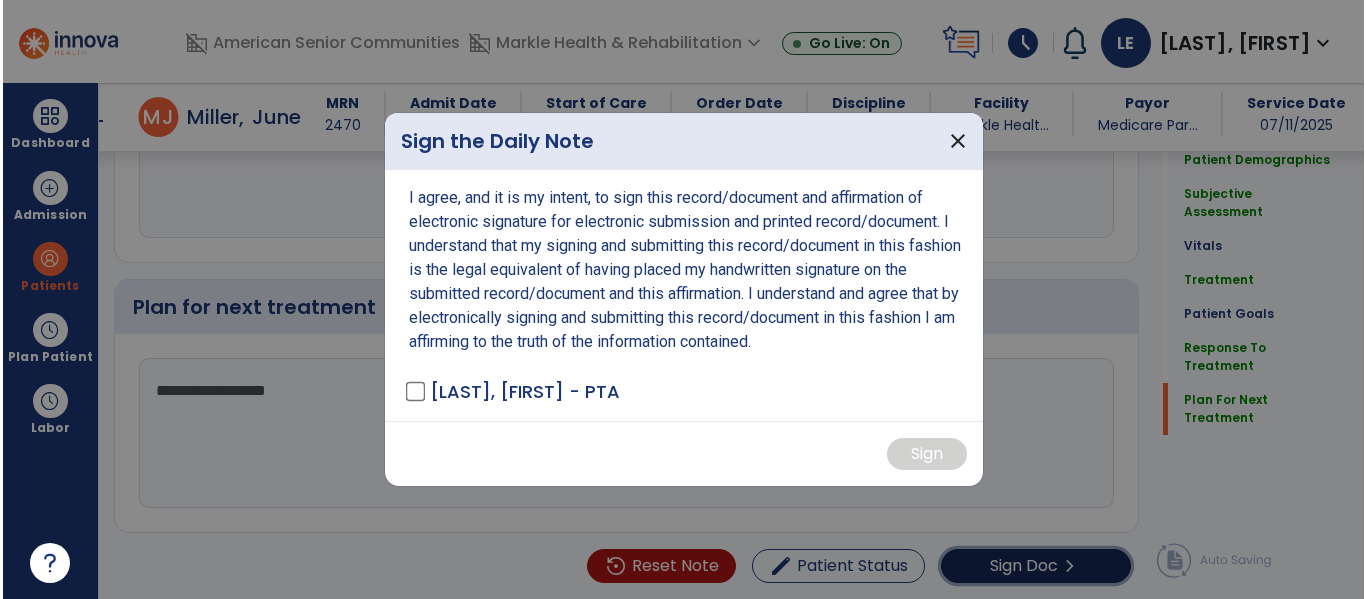 scroll, scrollTop: 3739, scrollLeft: 0, axis: vertical 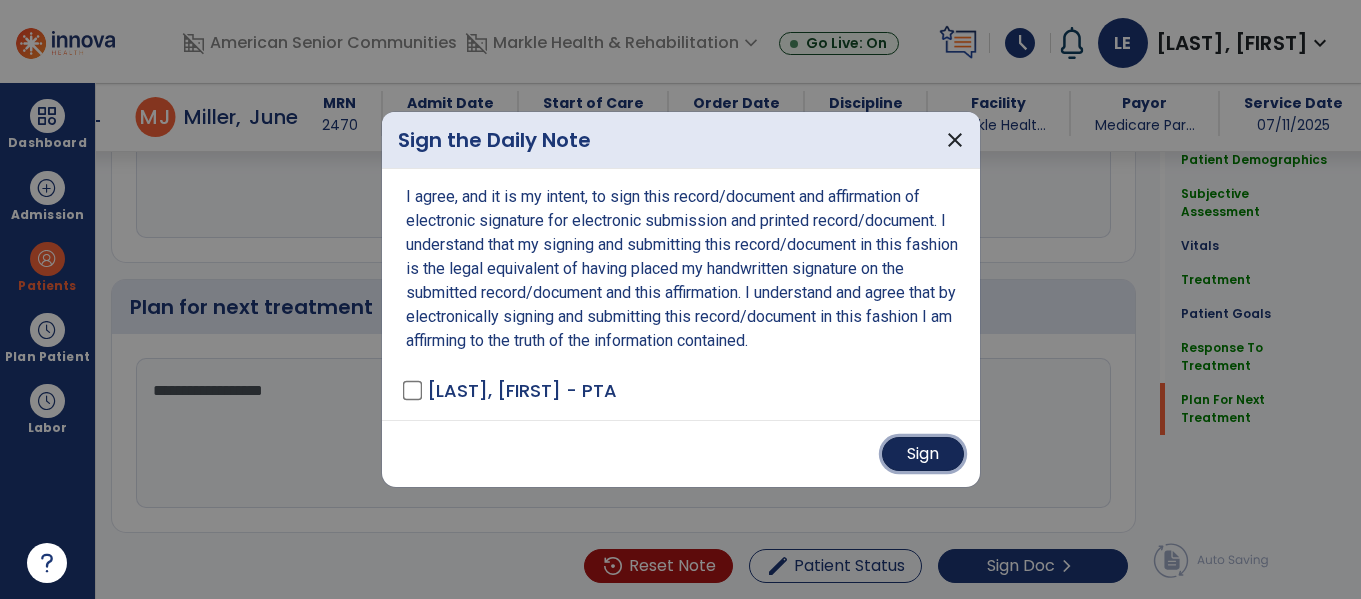 click on "Sign" at bounding box center [923, 454] 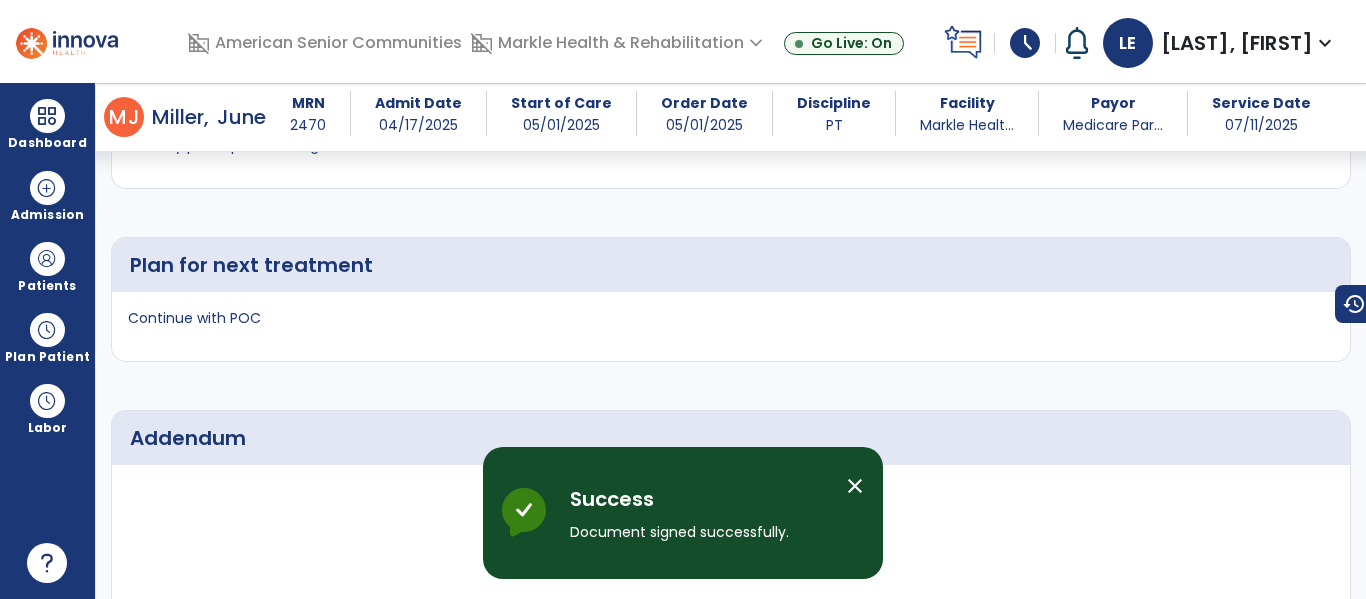 scroll, scrollTop: 4809, scrollLeft: 0, axis: vertical 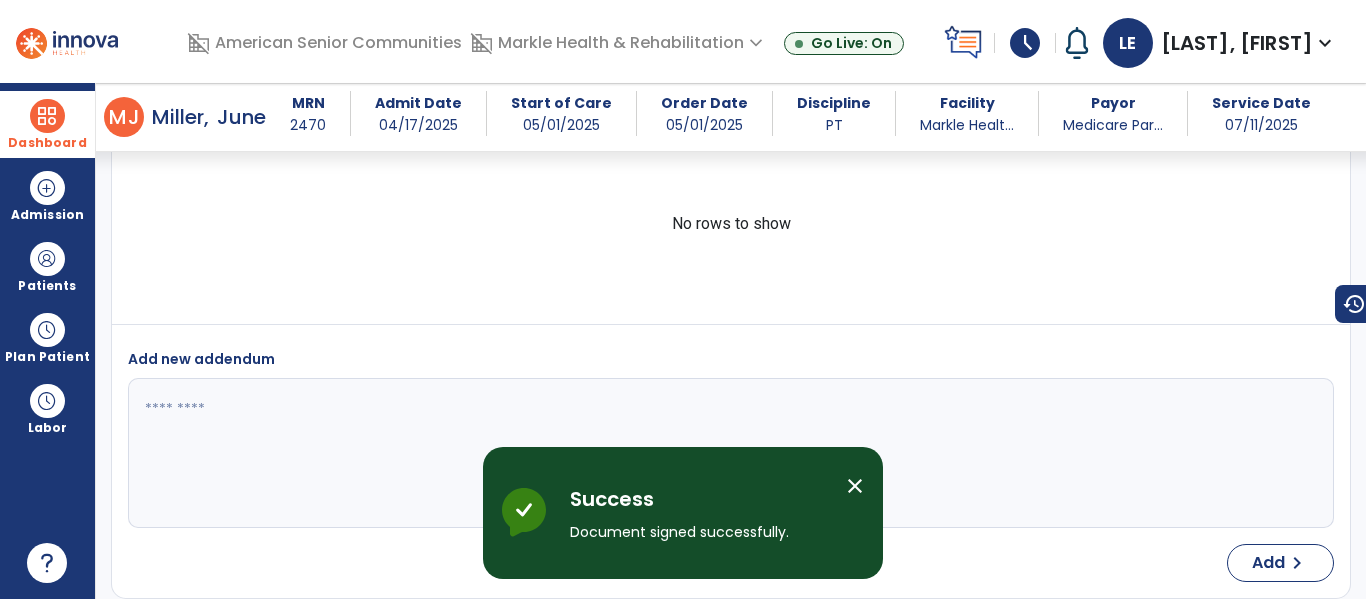 click at bounding box center (47, 116) 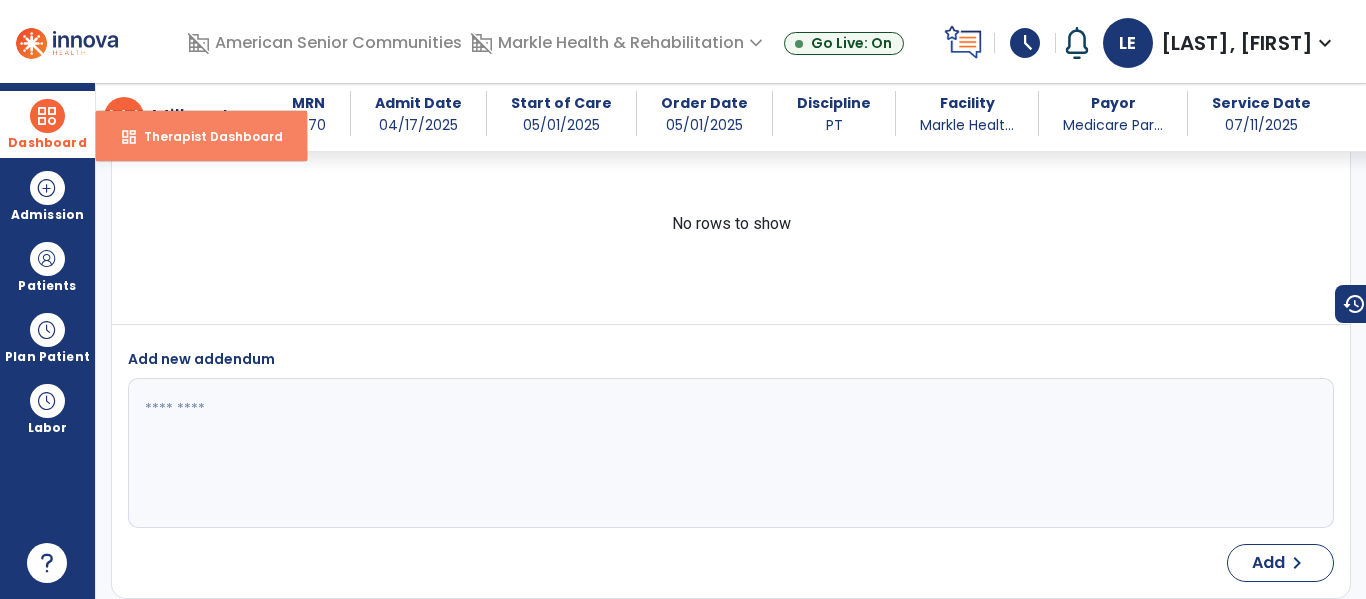 click on "dashboard" at bounding box center [129, 137] 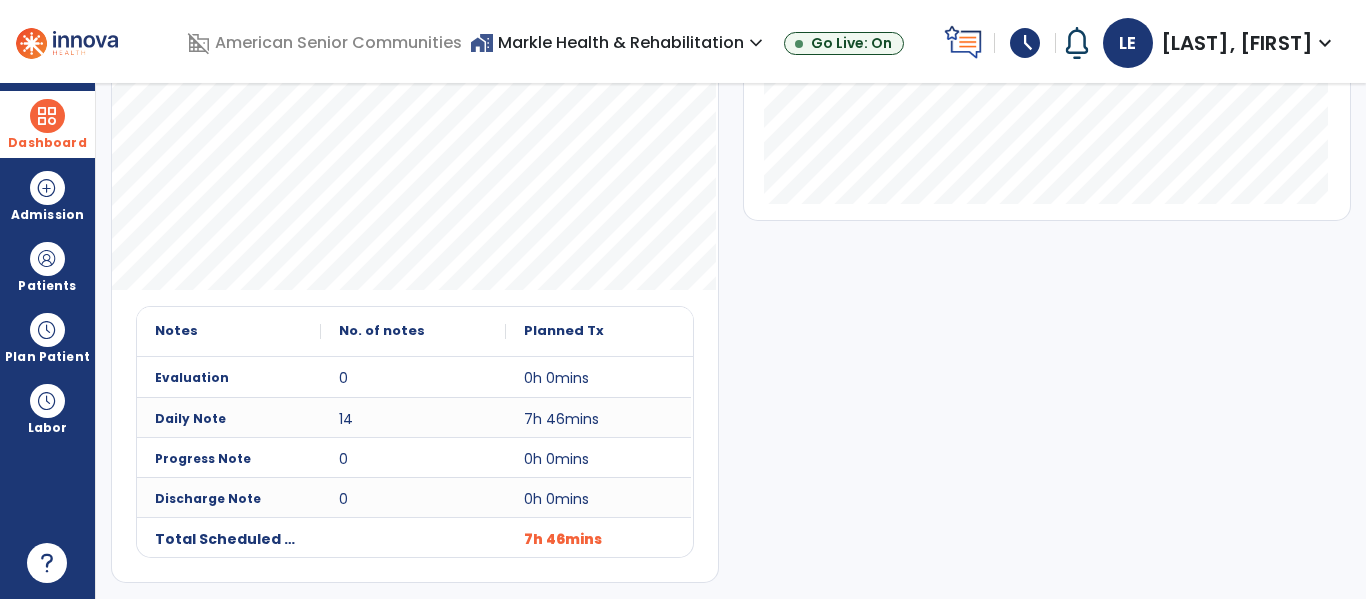 scroll, scrollTop: 0, scrollLeft: 0, axis: both 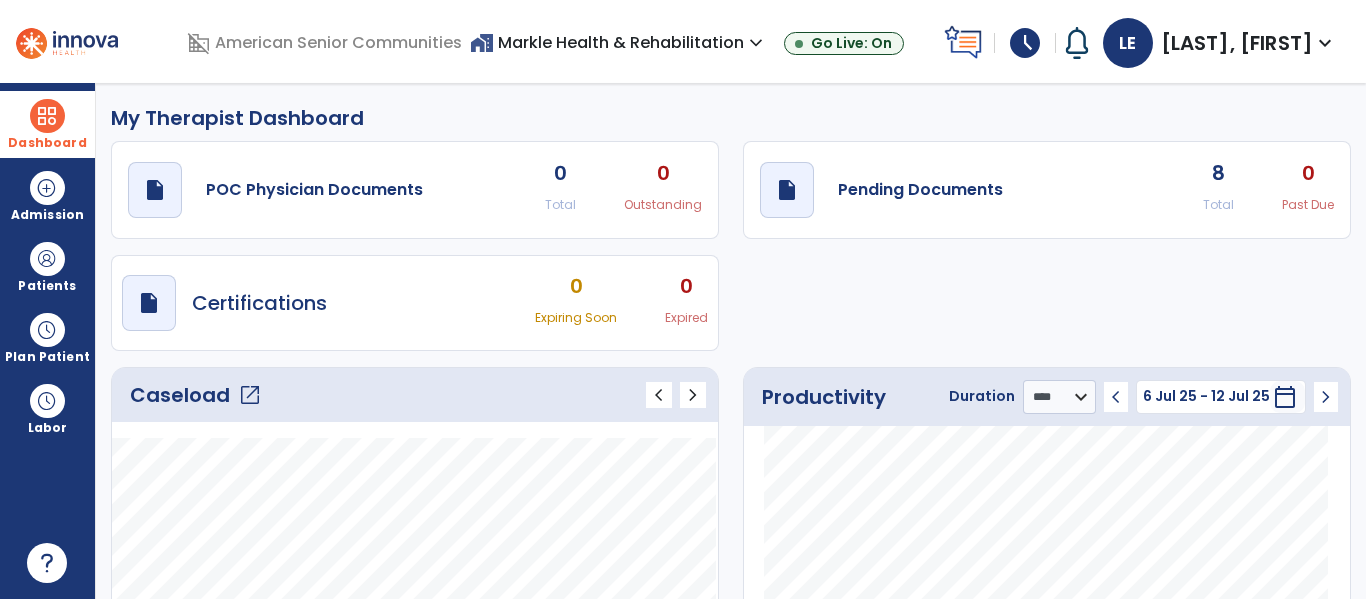 click on "open_in_new" 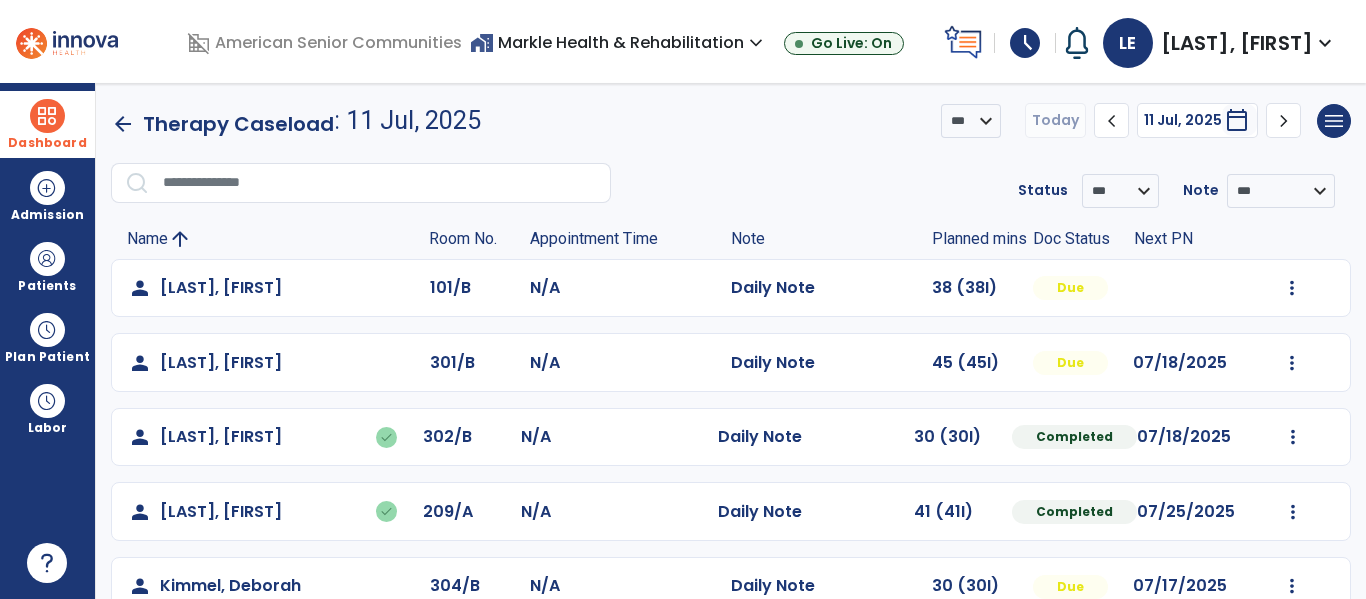 scroll, scrollTop: 712, scrollLeft: 0, axis: vertical 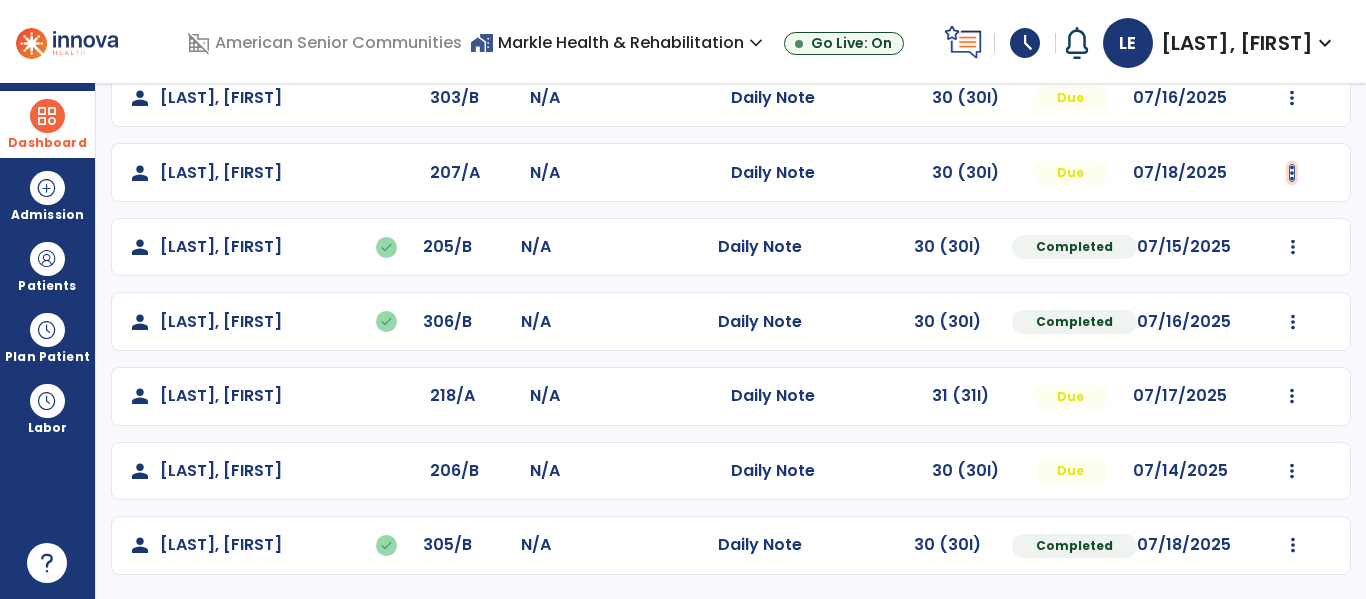 click at bounding box center (1292, -424) 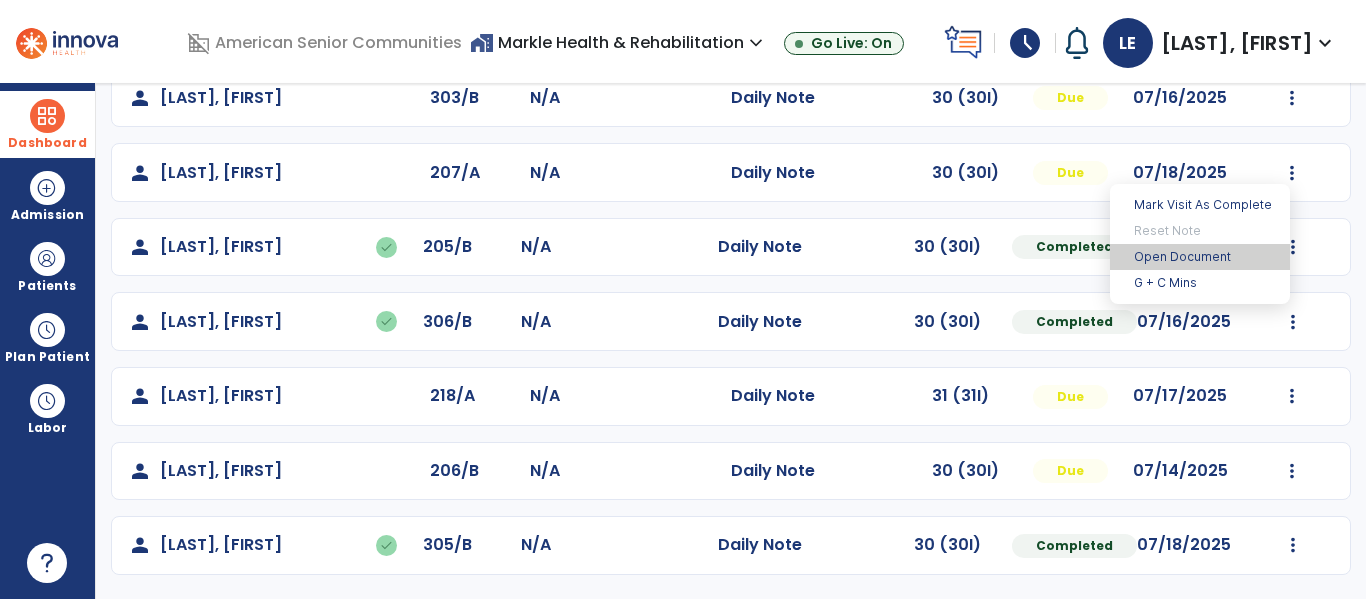 click on "Open Document" at bounding box center (1200, 257) 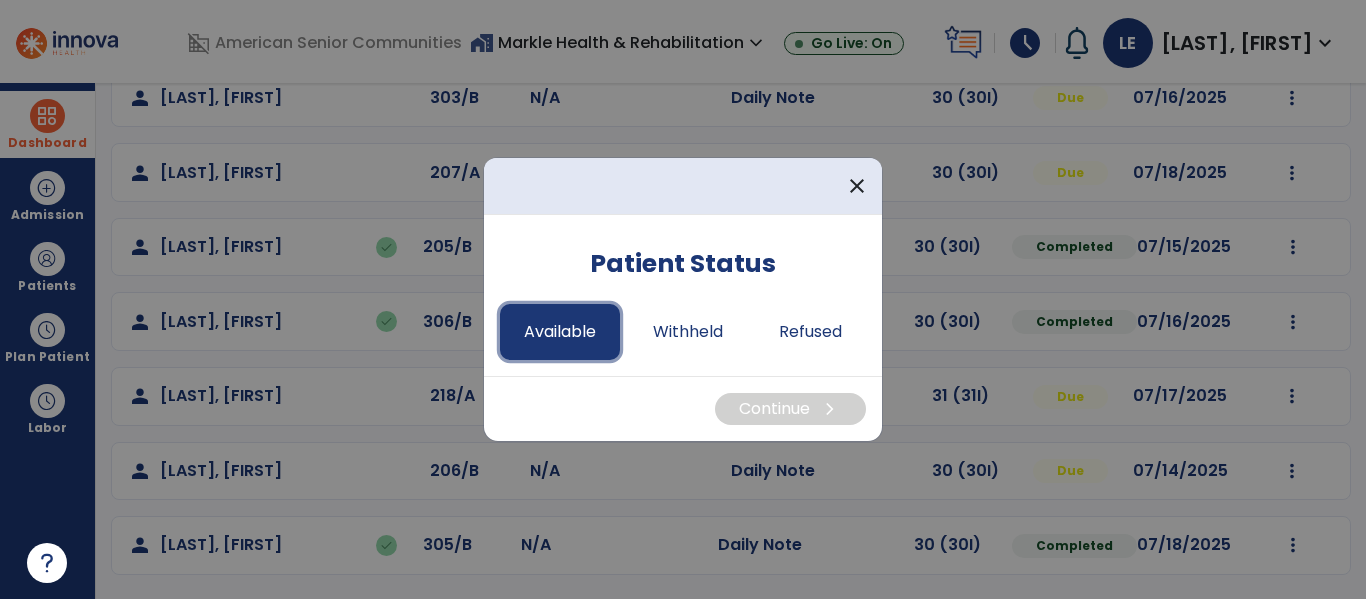 click on "Available" at bounding box center (560, 332) 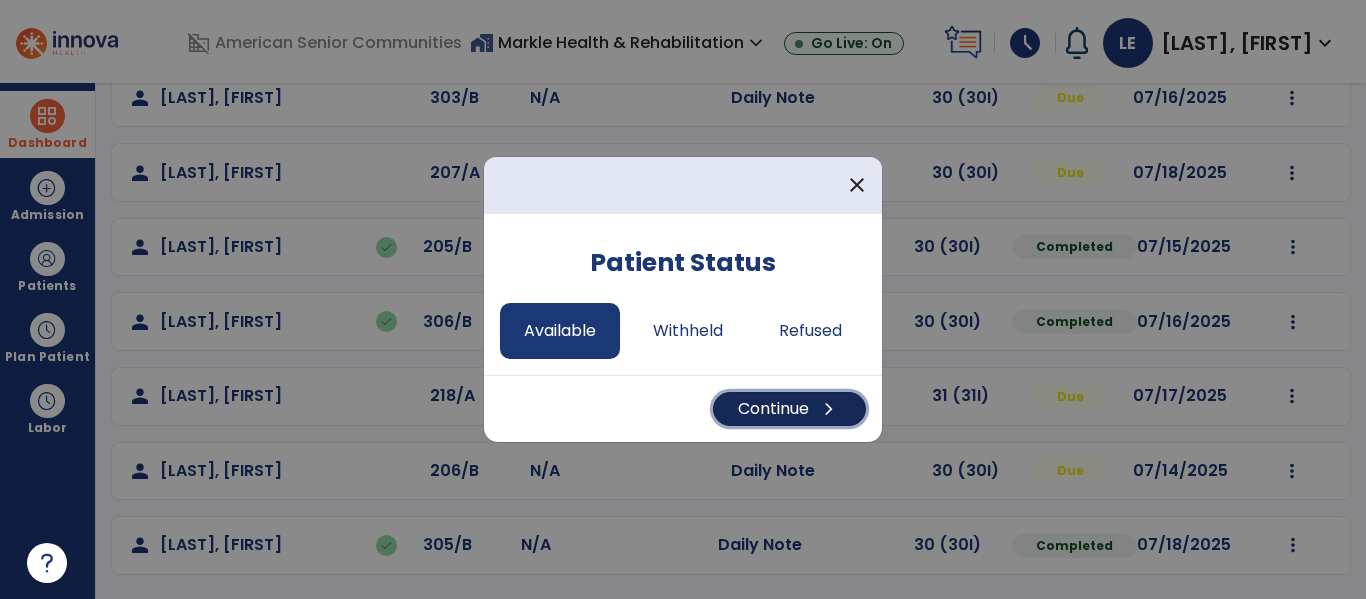 click on "Continue   chevron_right" at bounding box center (789, 409) 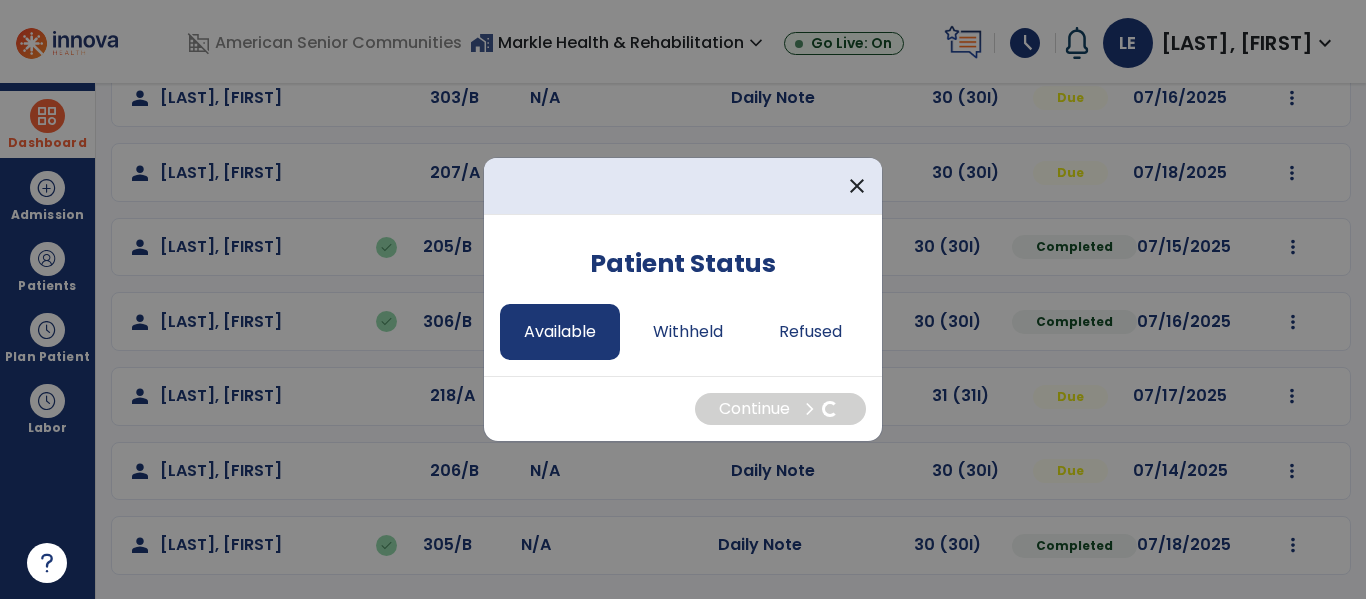 select on "*" 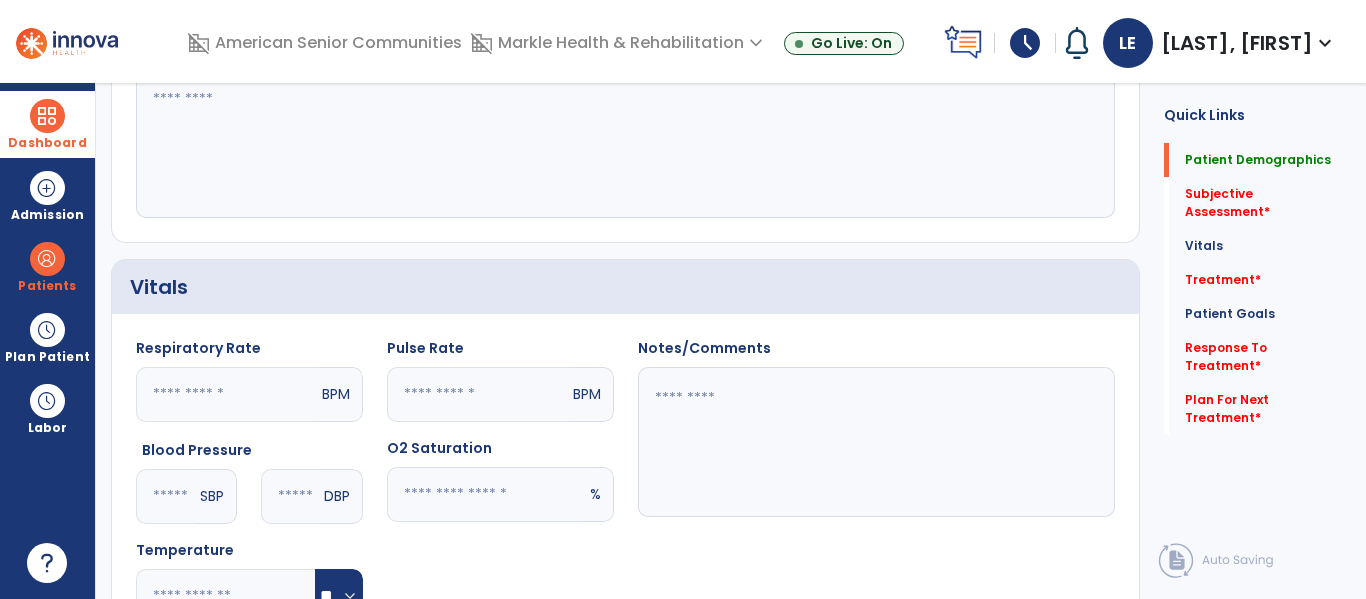scroll, scrollTop: 0, scrollLeft: 0, axis: both 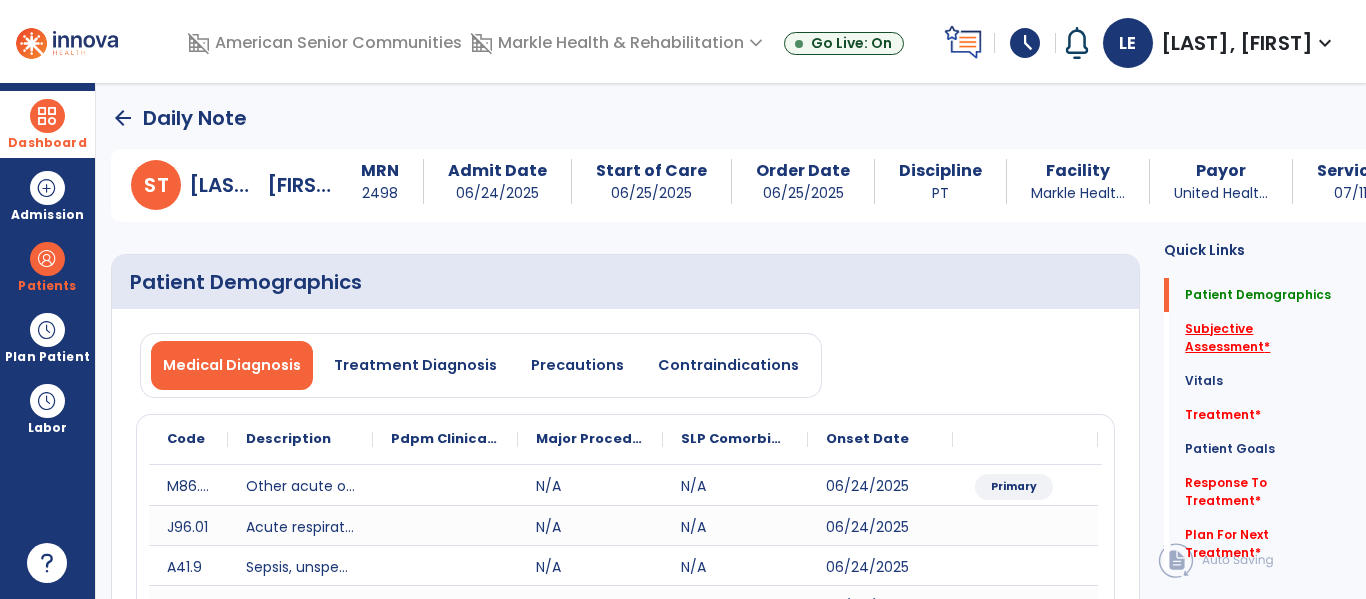click on "Subjective Assessment   *" 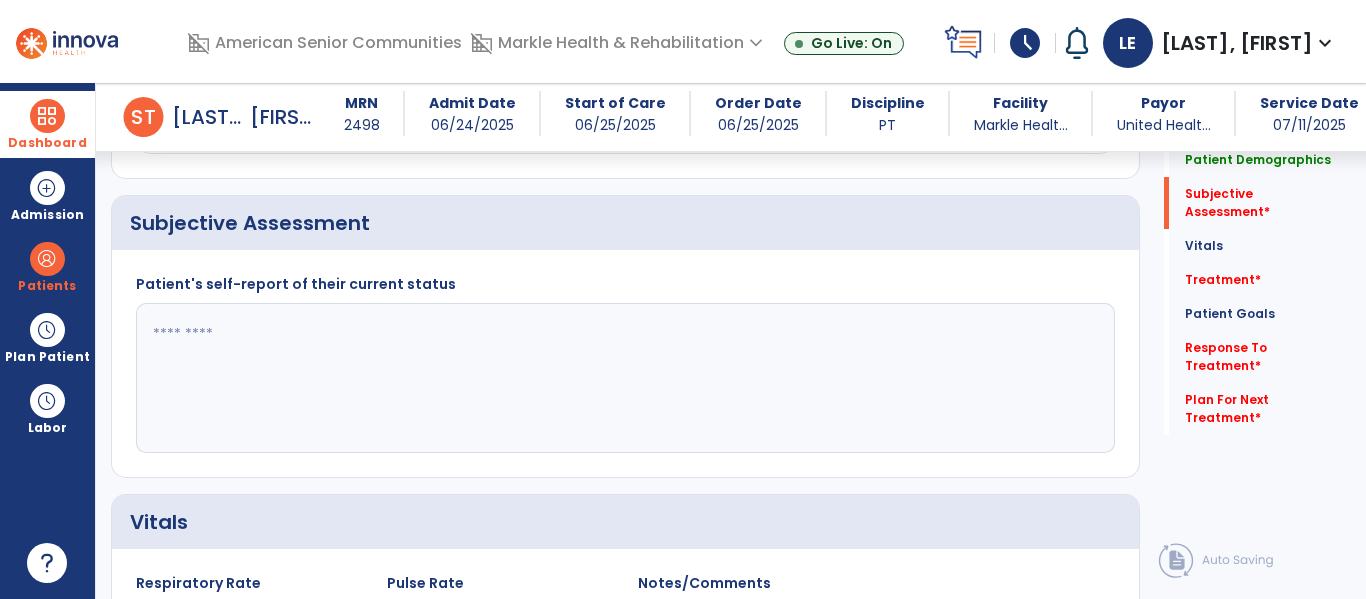 scroll, scrollTop: 467, scrollLeft: 0, axis: vertical 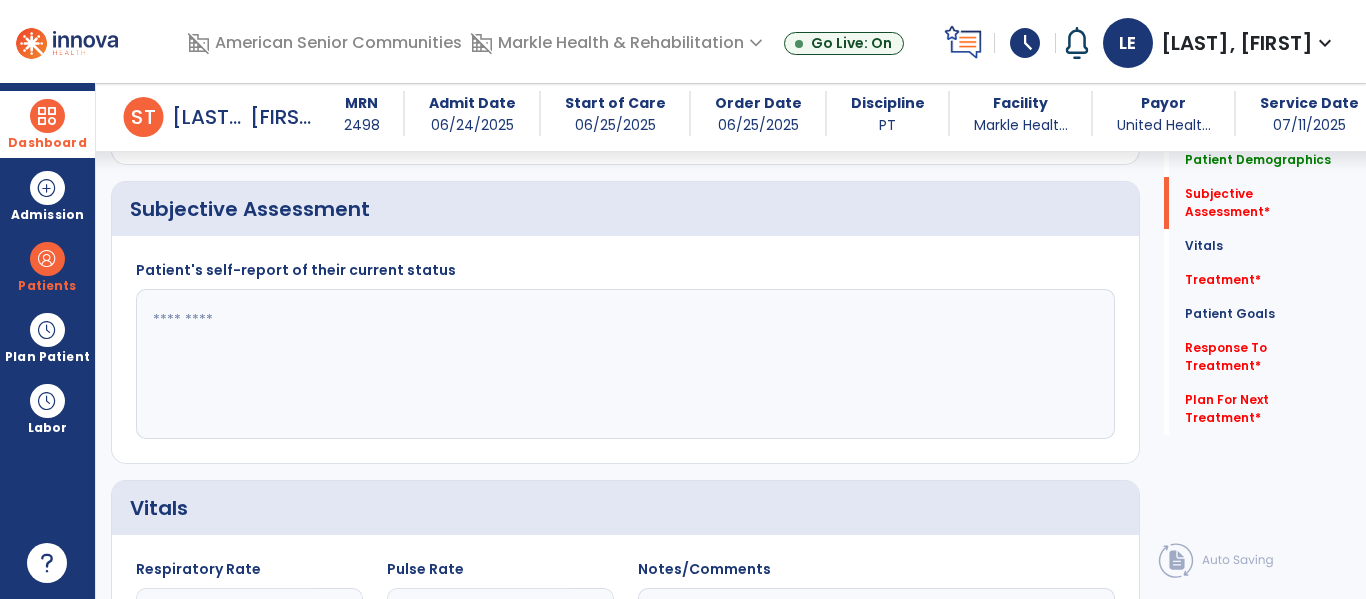 click 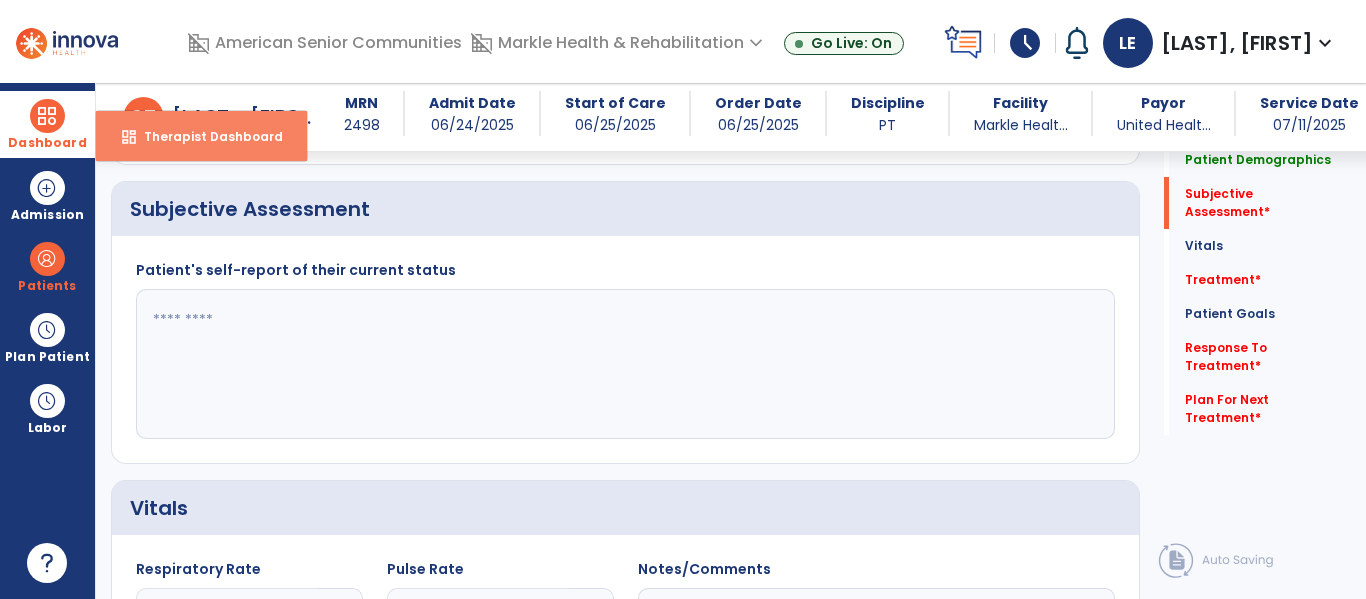 click on "dashboard  Therapist Dashboard" at bounding box center [201, 136] 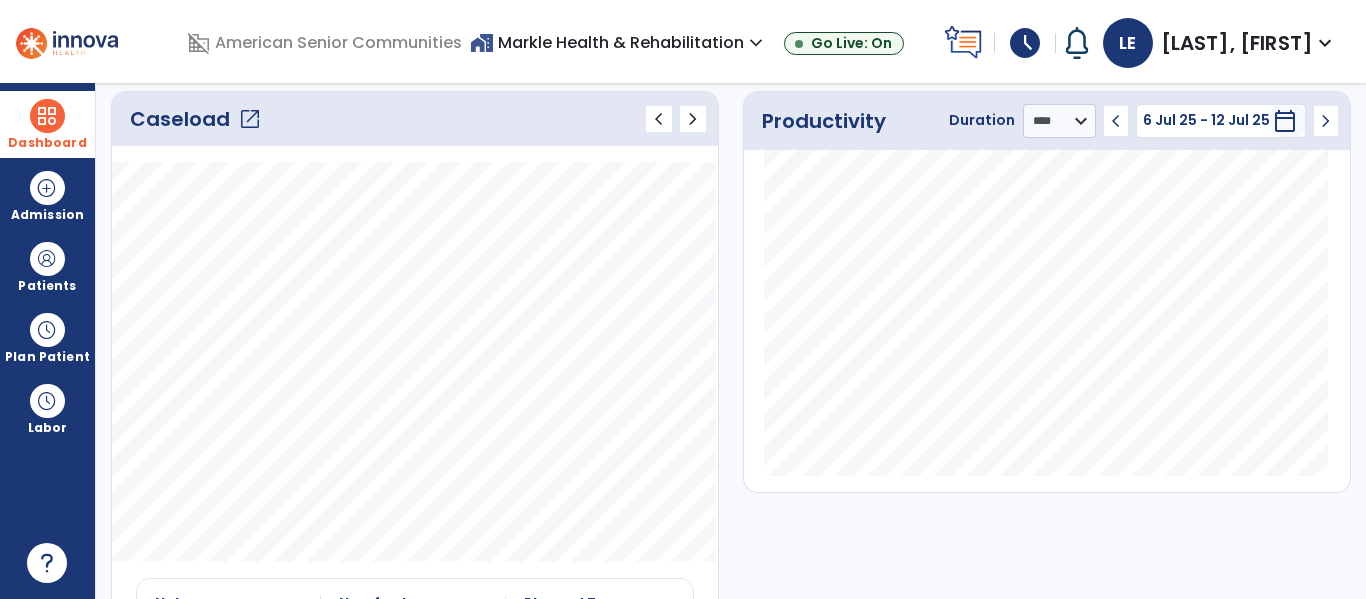 scroll, scrollTop: 0, scrollLeft: 0, axis: both 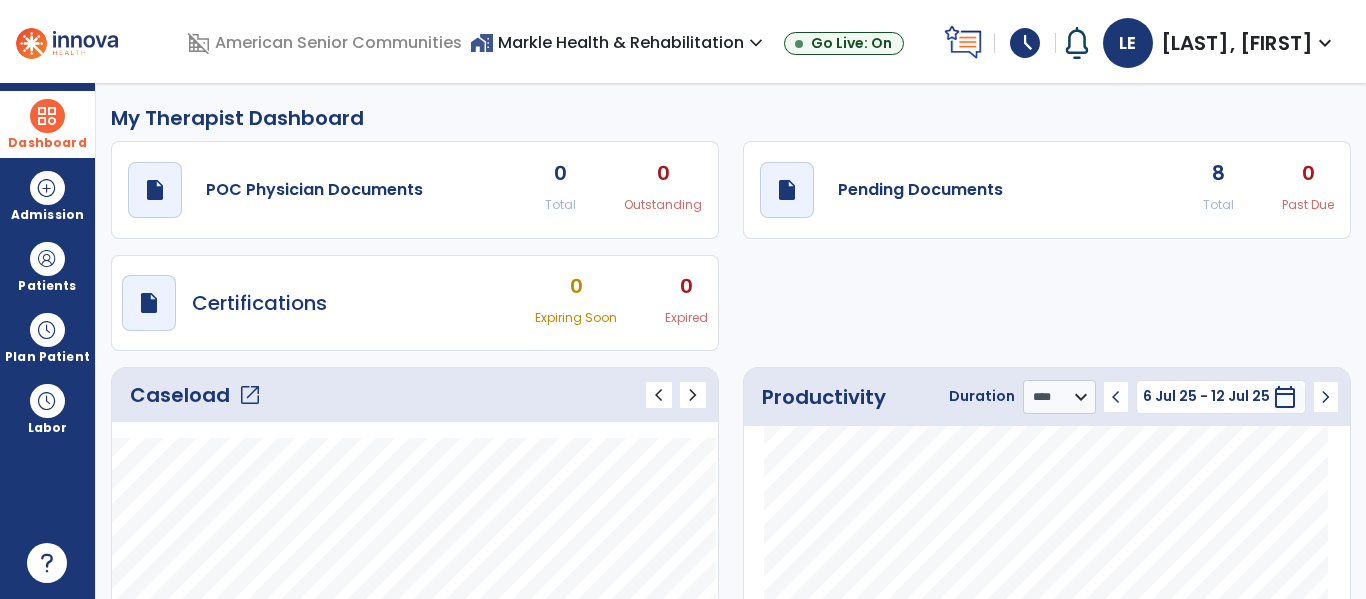 click on "open_in_new" 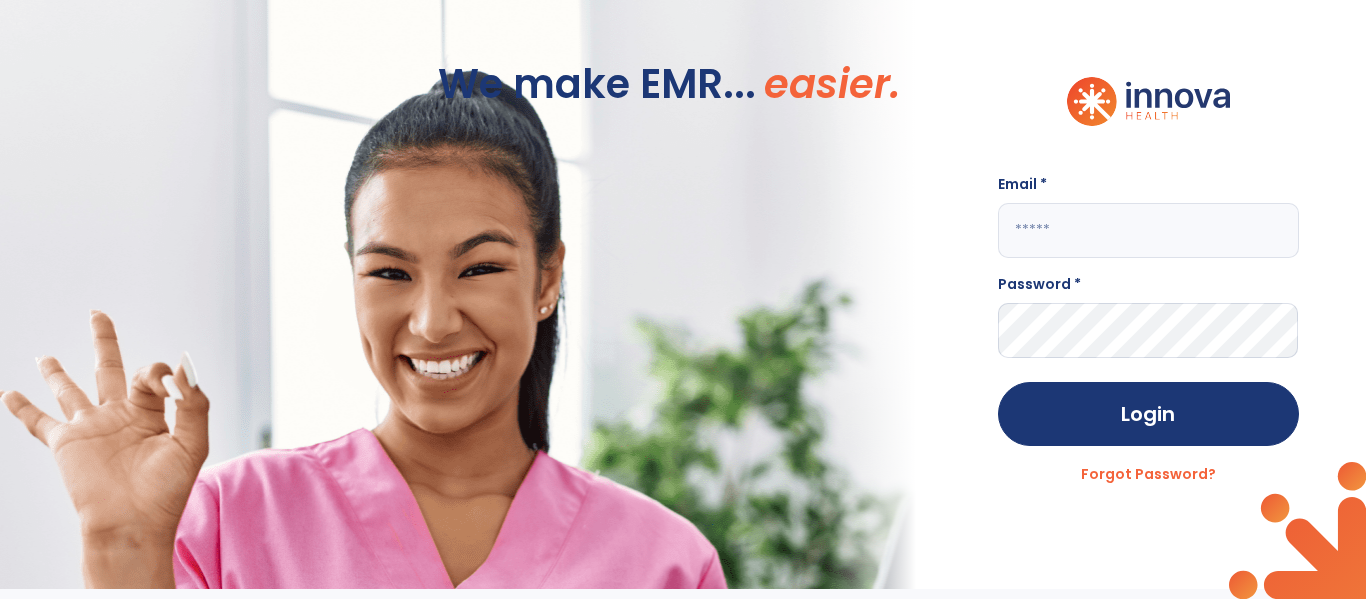 click 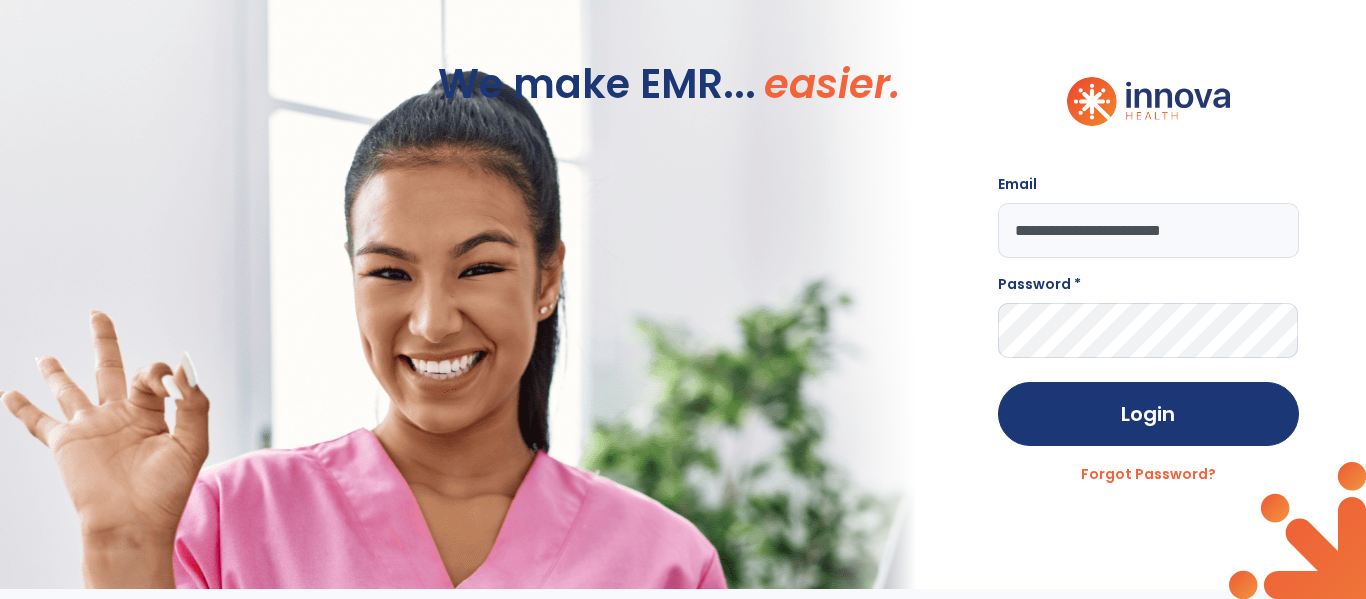 type on "**********" 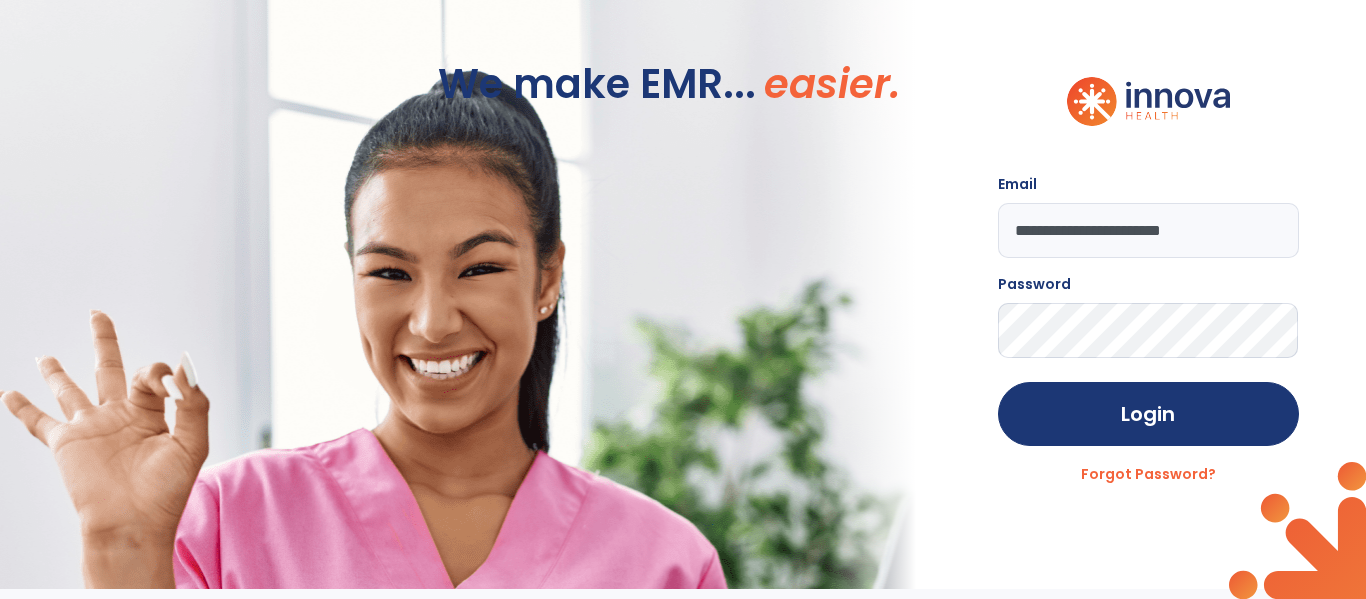 click on "Login" 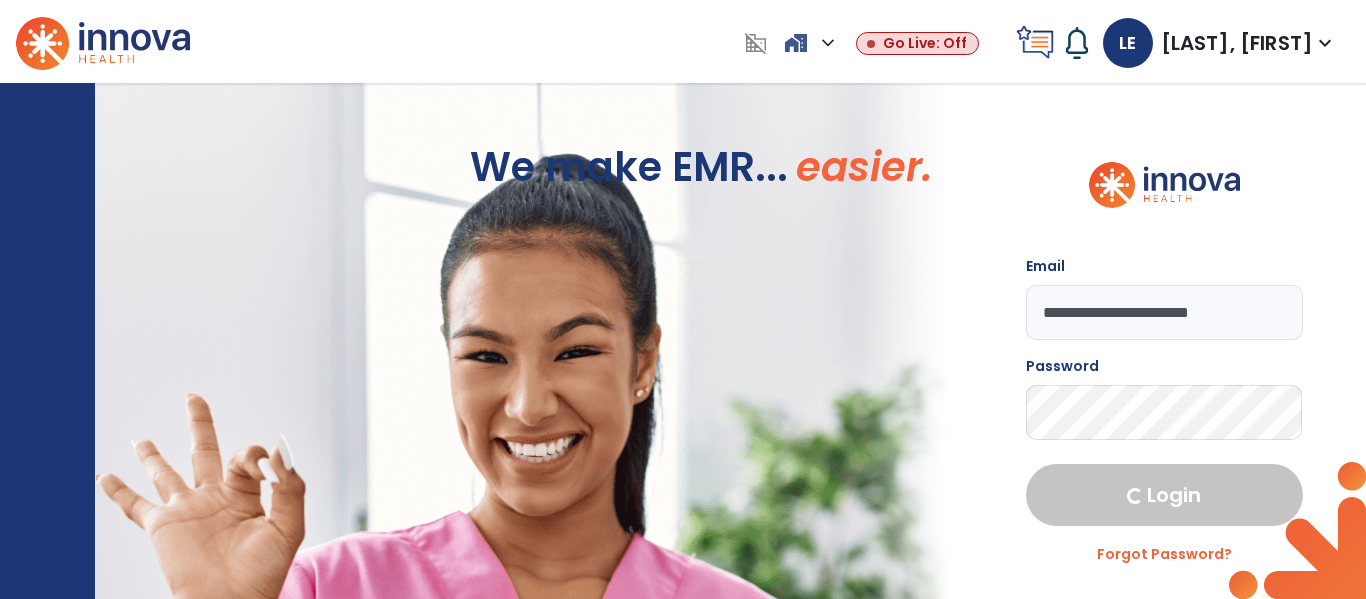 select on "****" 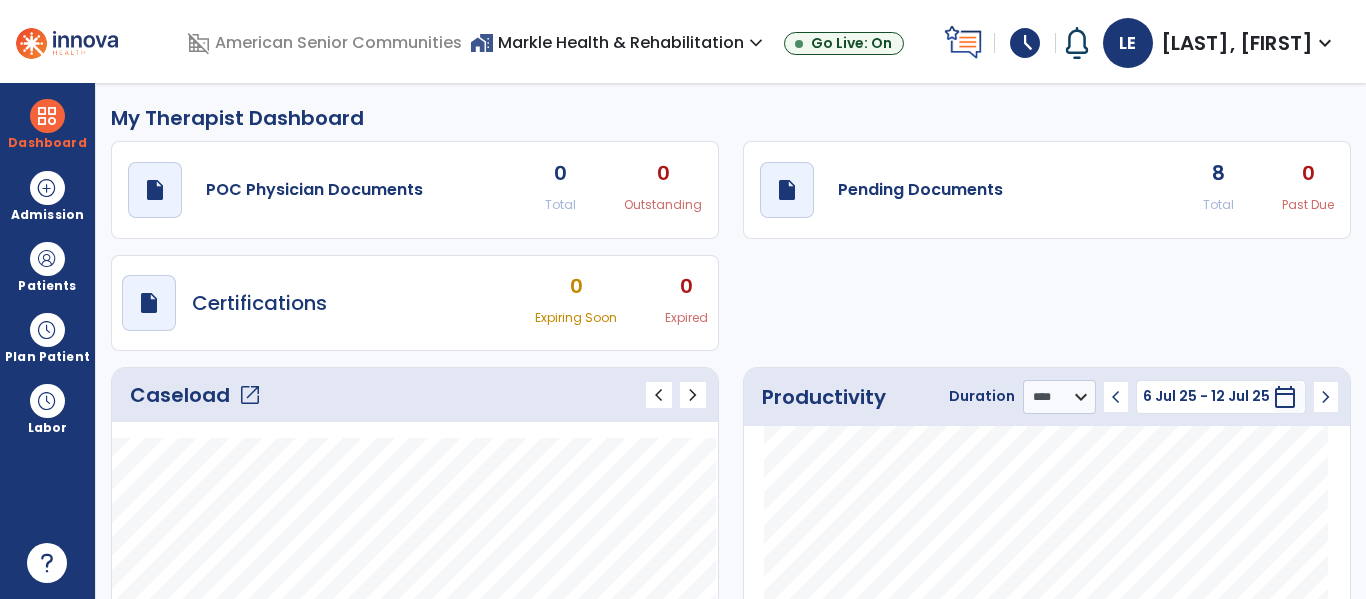 click on "open_in_new" 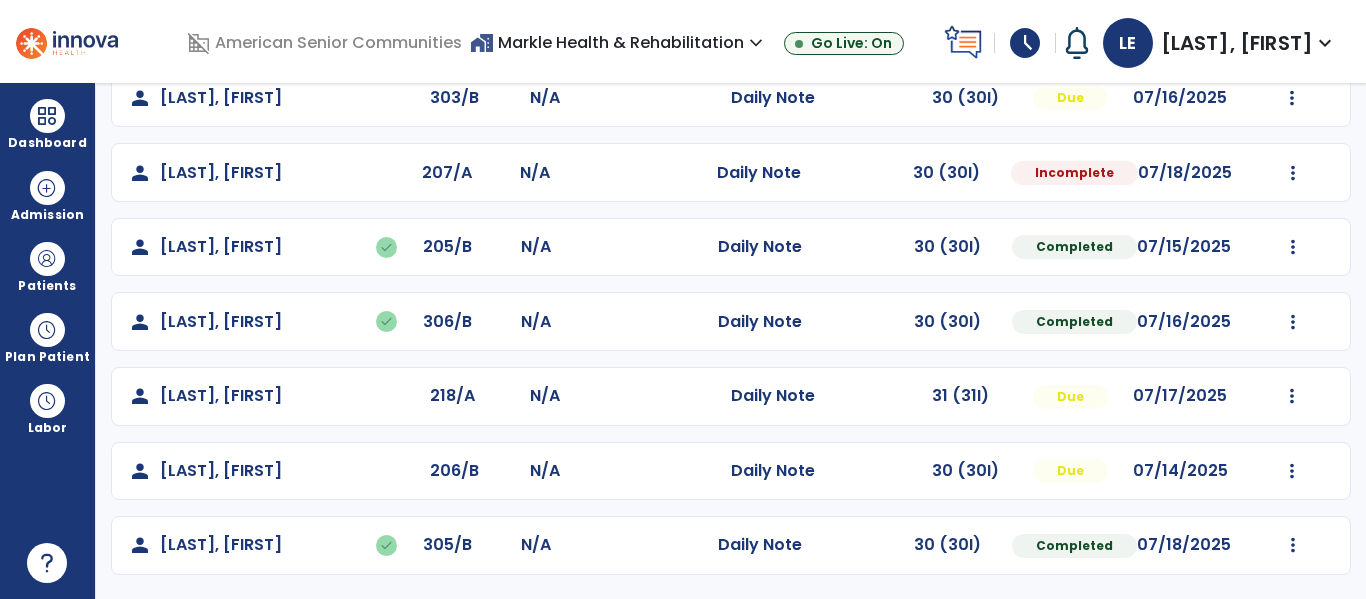 scroll, scrollTop: 0, scrollLeft: 0, axis: both 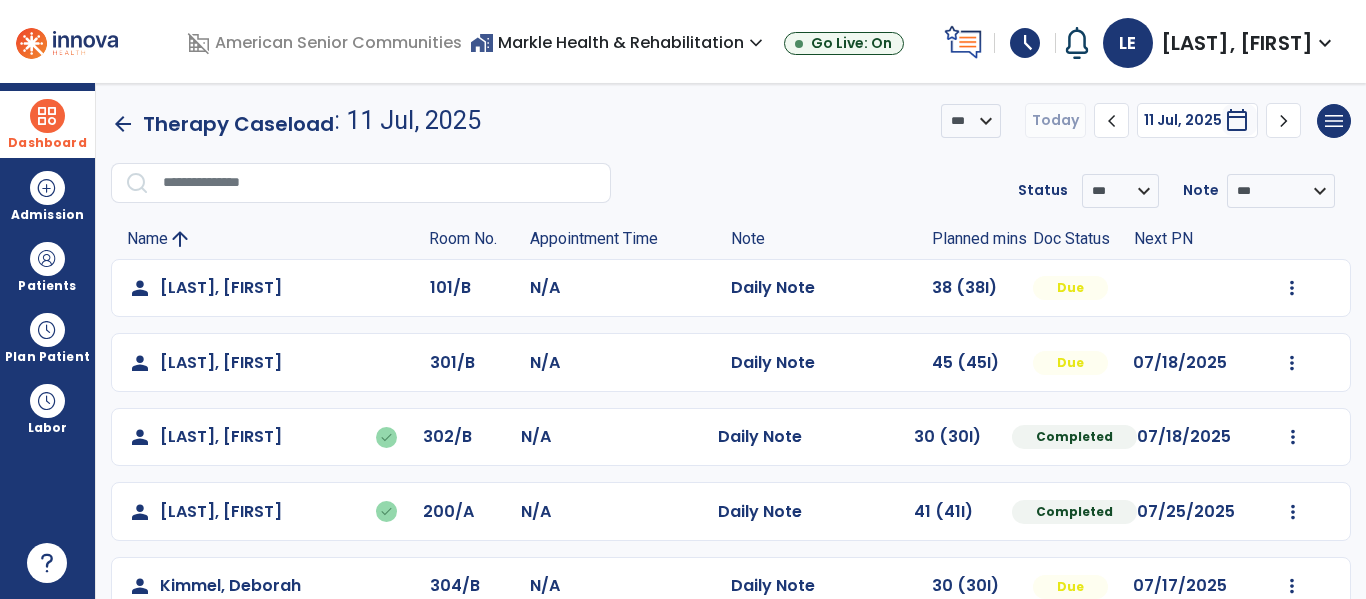 click at bounding box center (47, 116) 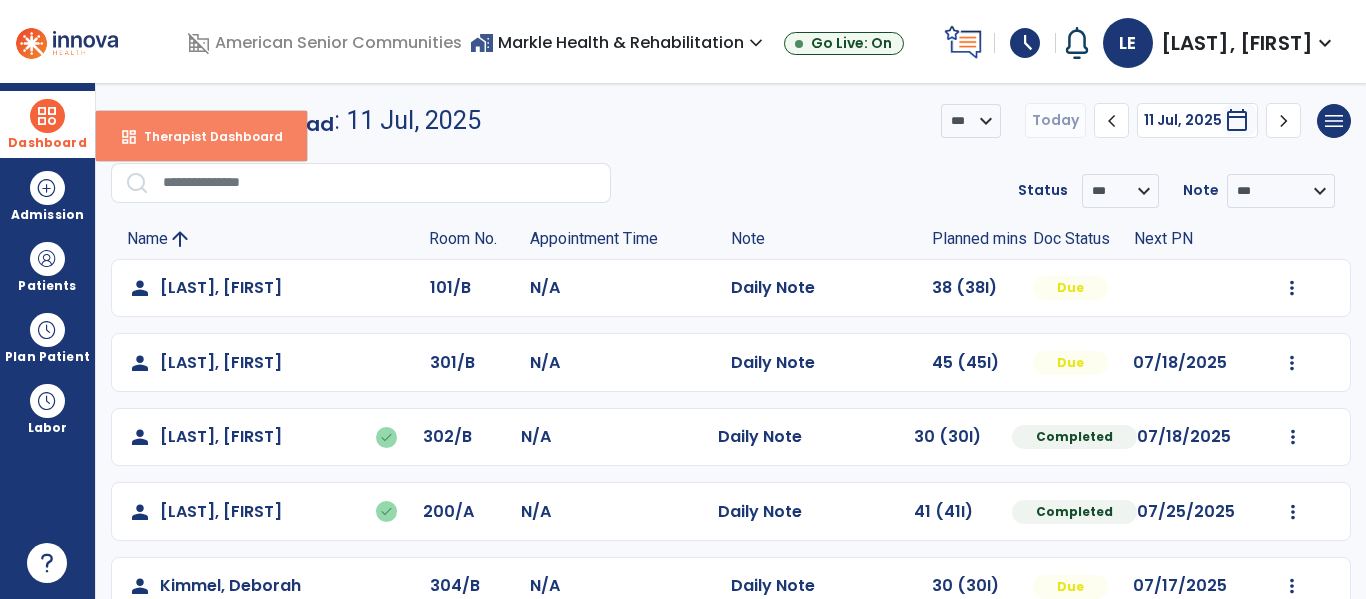 click on "dashboard" at bounding box center (129, 137) 